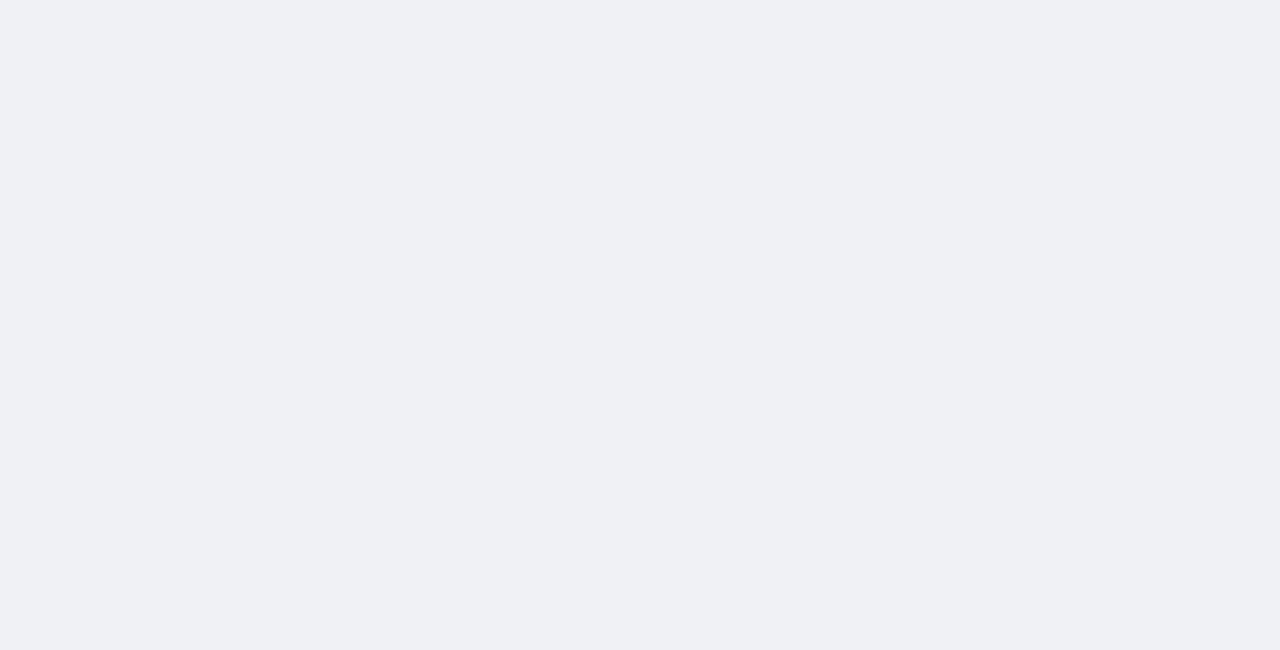 scroll, scrollTop: 0, scrollLeft: 0, axis: both 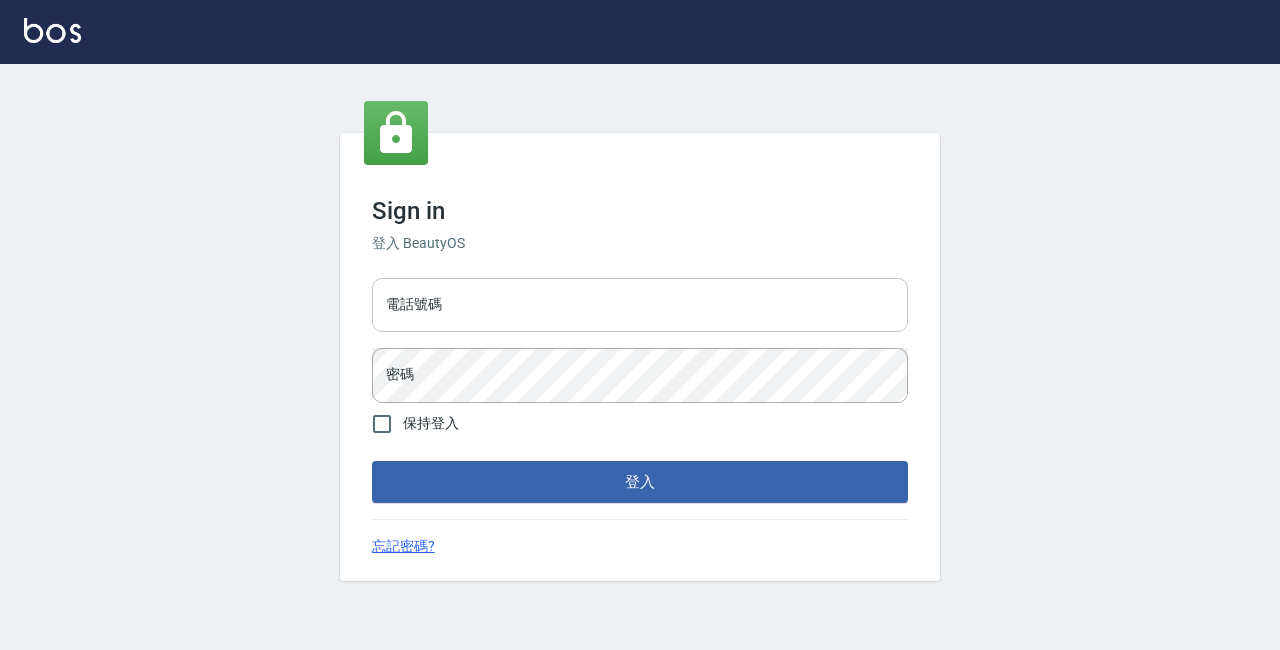 click on "電話號碼" at bounding box center [640, 305] 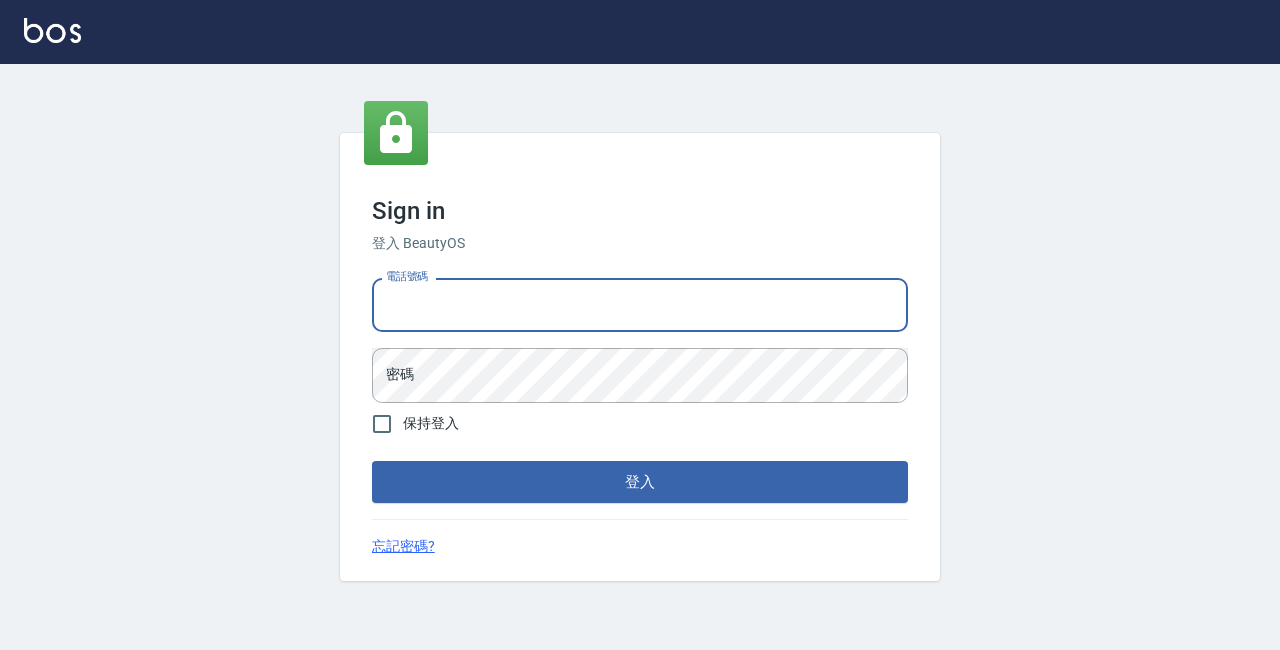 type on "89729295" 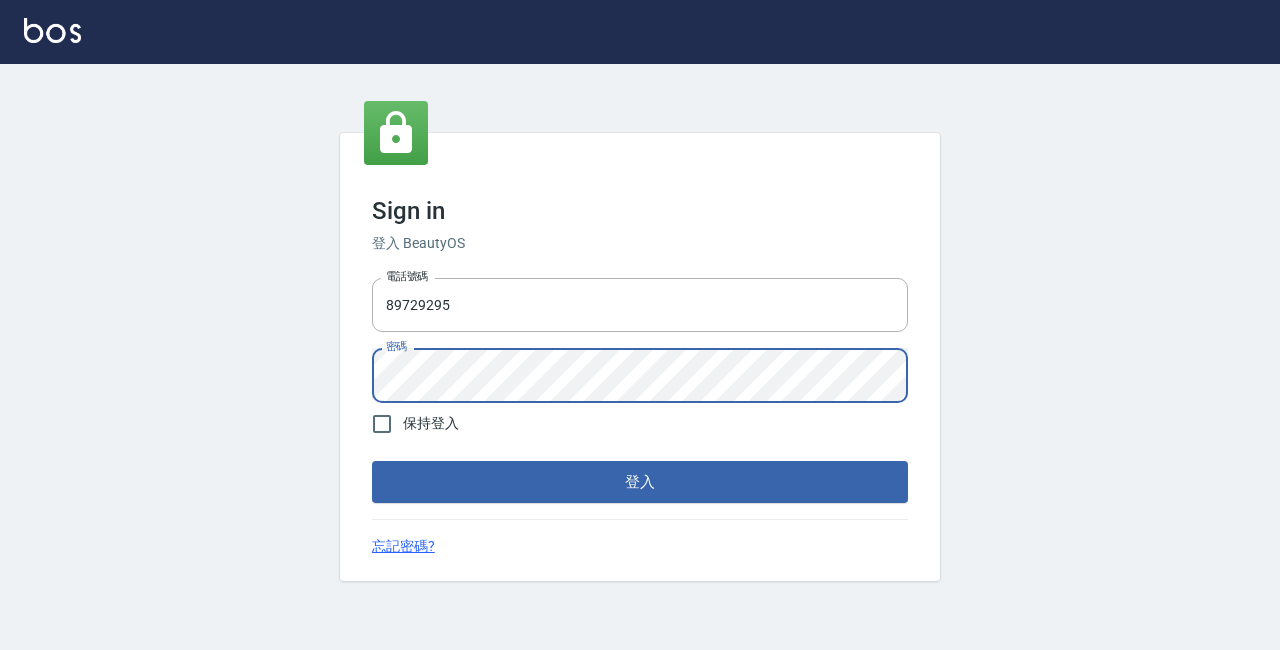 click on "登入" at bounding box center (640, 482) 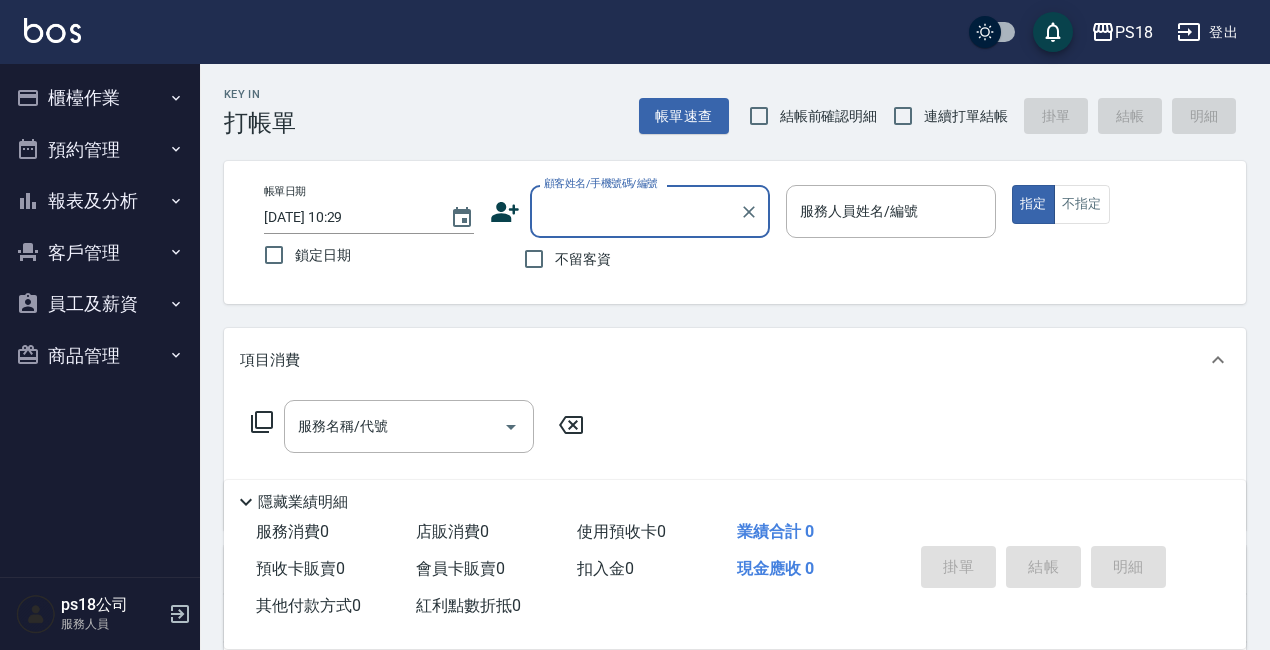 click on "櫃檯作業" at bounding box center (100, 98) 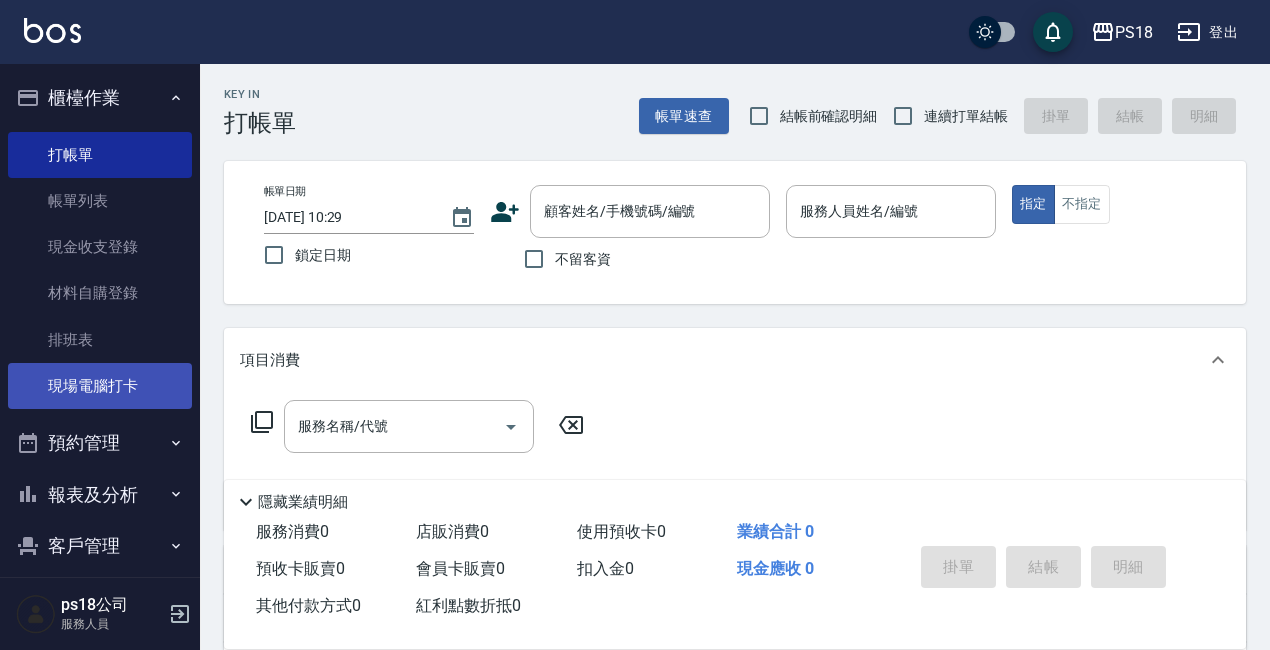 click on "現場電腦打卡" at bounding box center [100, 386] 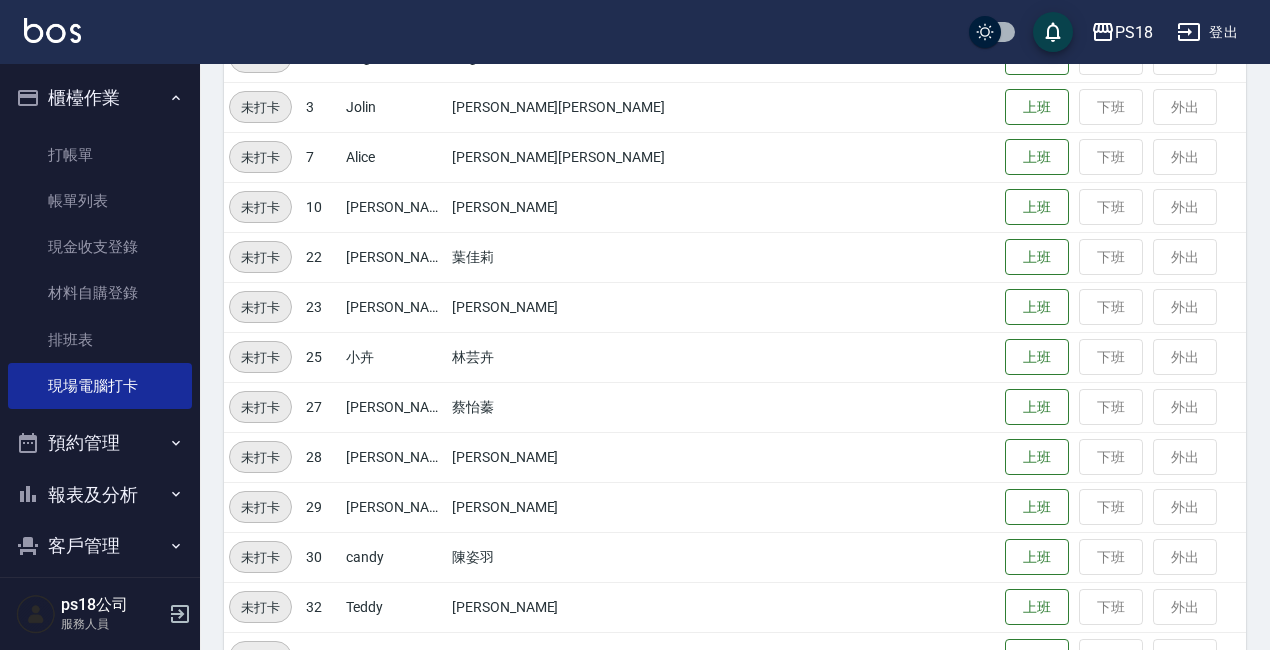 scroll, scrollTop: 300, scrollLeft: 0, axis: vertical 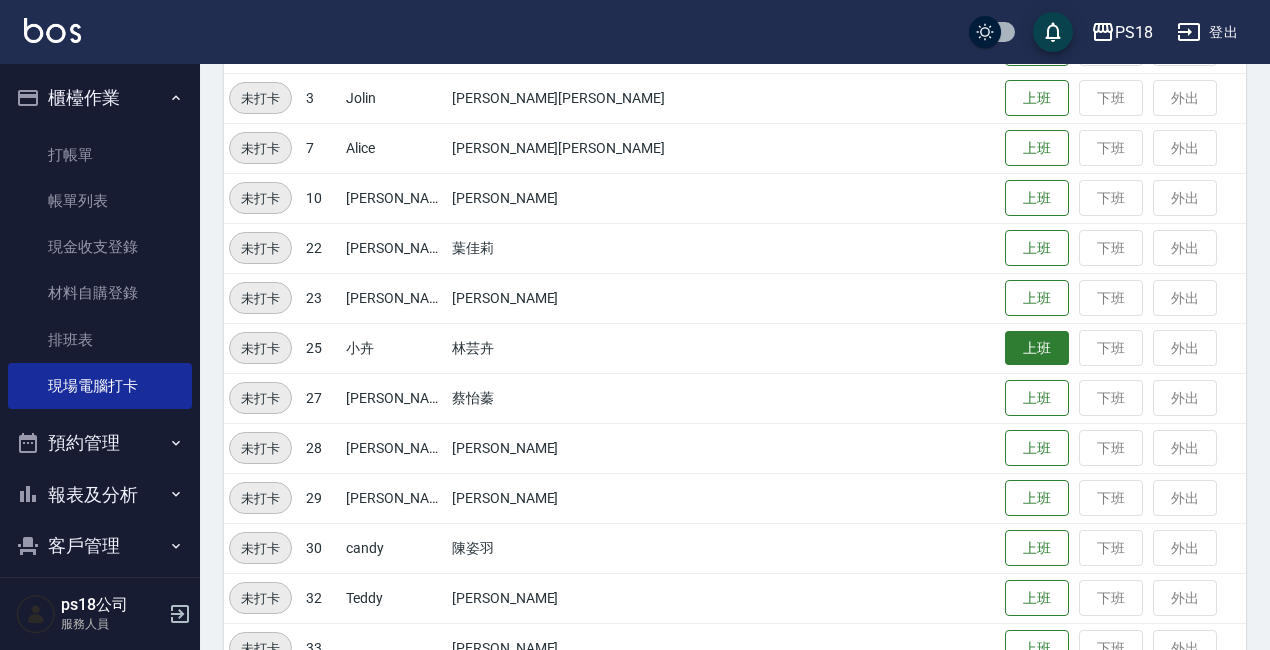 click on "上班" at bounding box center [1037, 348] 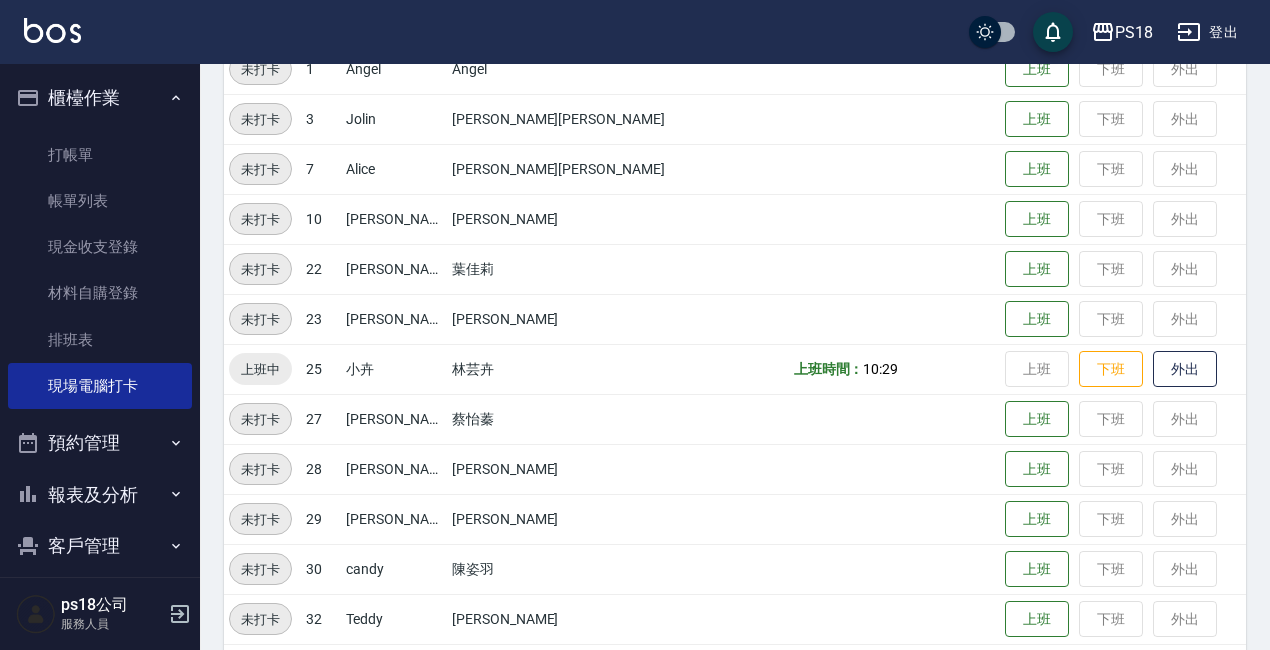 scroll, scrollTop: 98, scrollLeft: 0, axis: vertical 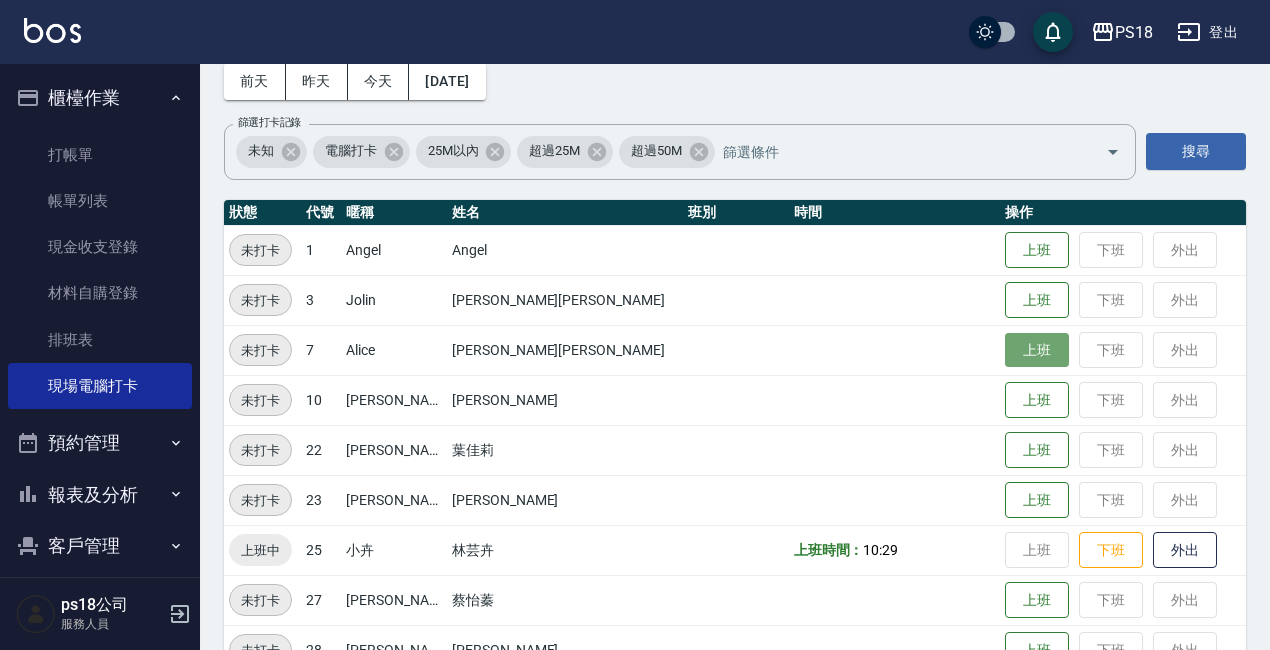 click on "上班" at bounding box center (1037, 350) 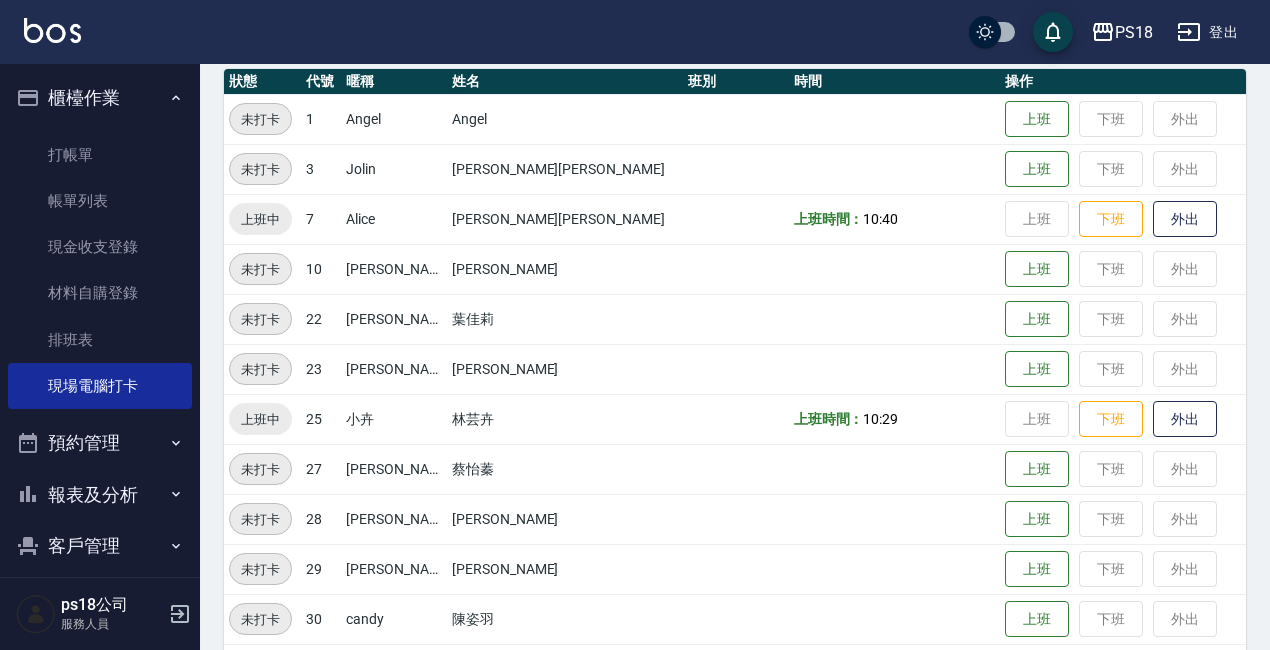 scroll, scrollTop: 398, scrollLeft: 0, axis: vertical 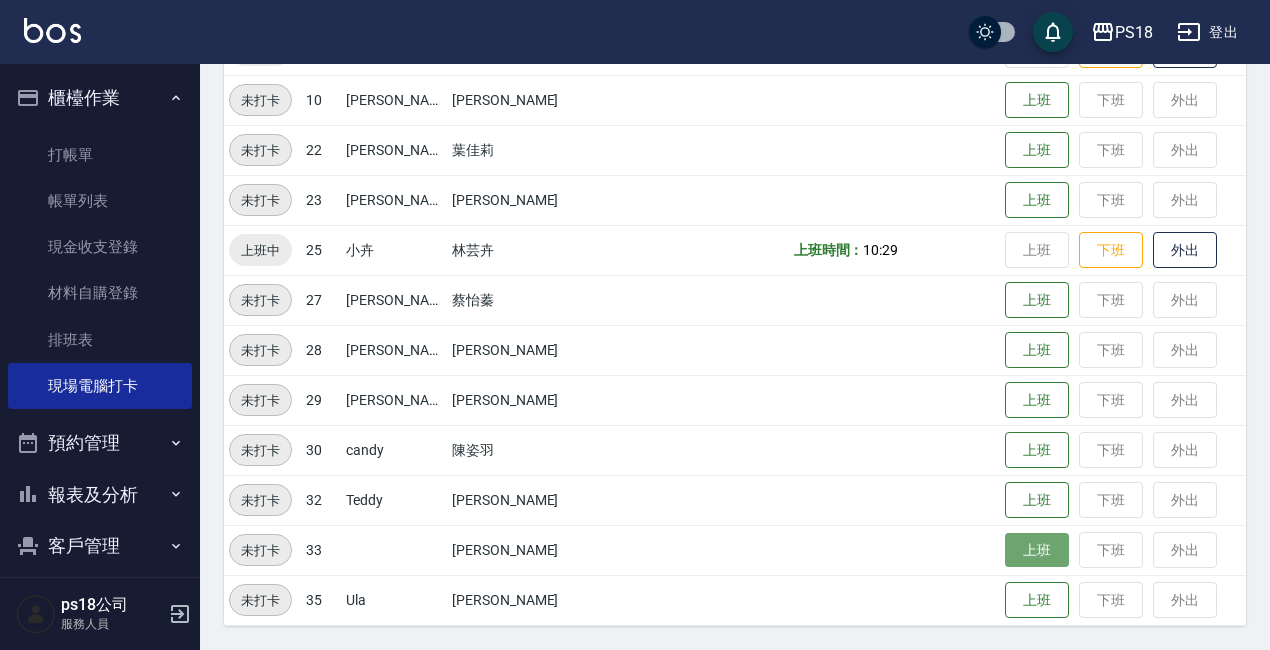 click on "上班" at bounding box center [1037, 550] 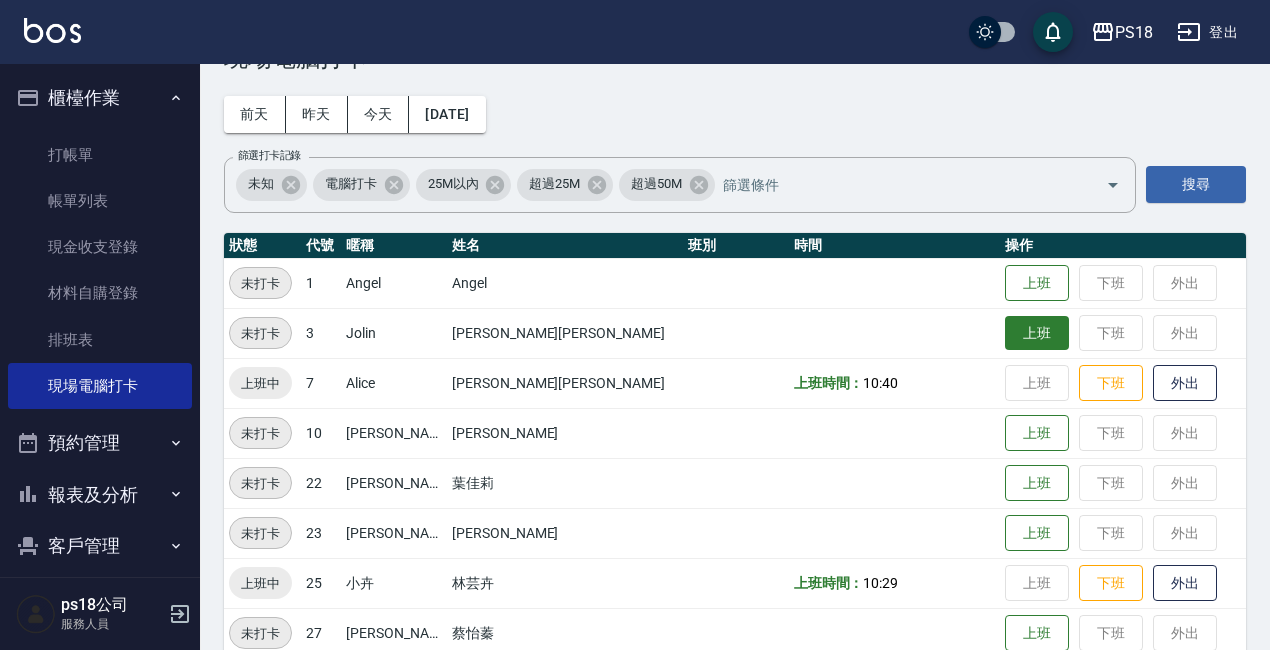 scroll, scrollTop: 0, scrollLeft: 0, axis: both 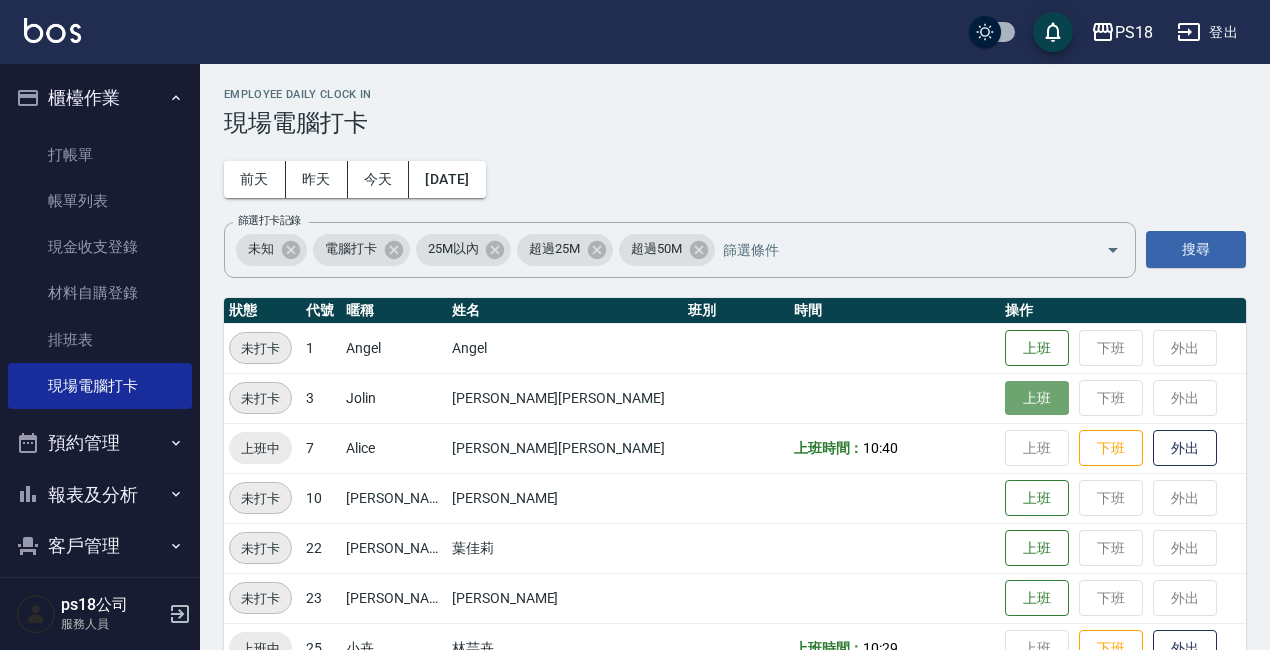 click on "上班" at bounding box center [1037, 398] 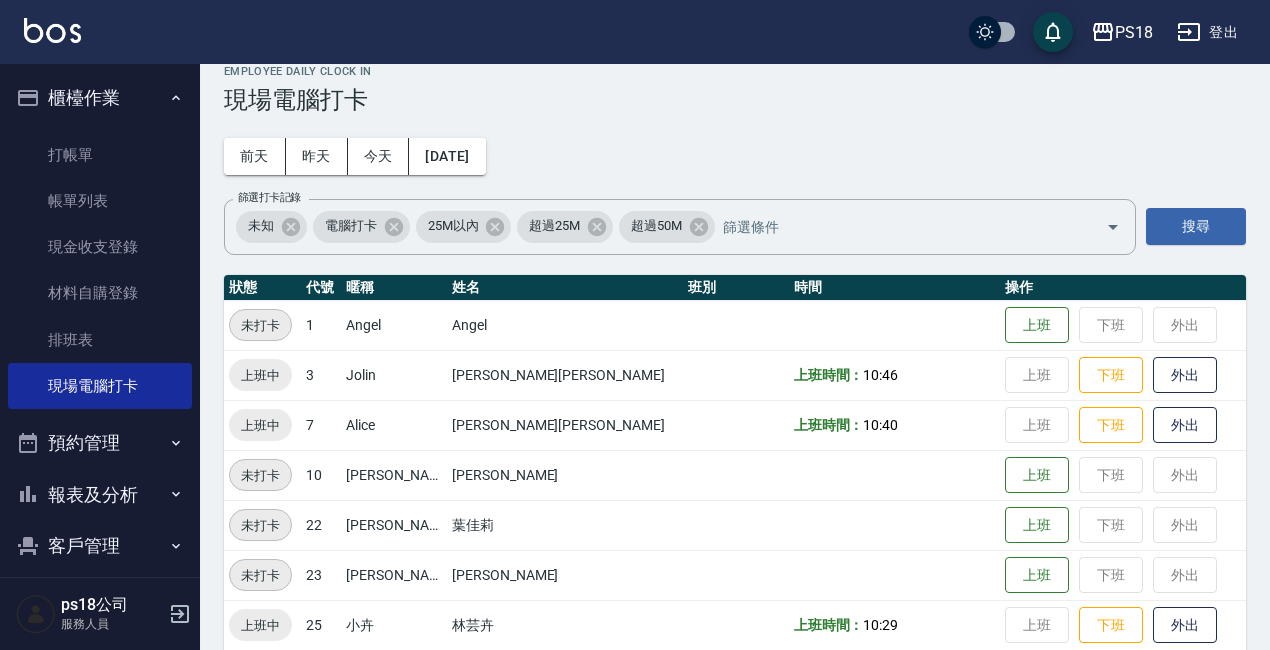 scroll, scrollTop: 0, scrollLeft: 0, axis: both 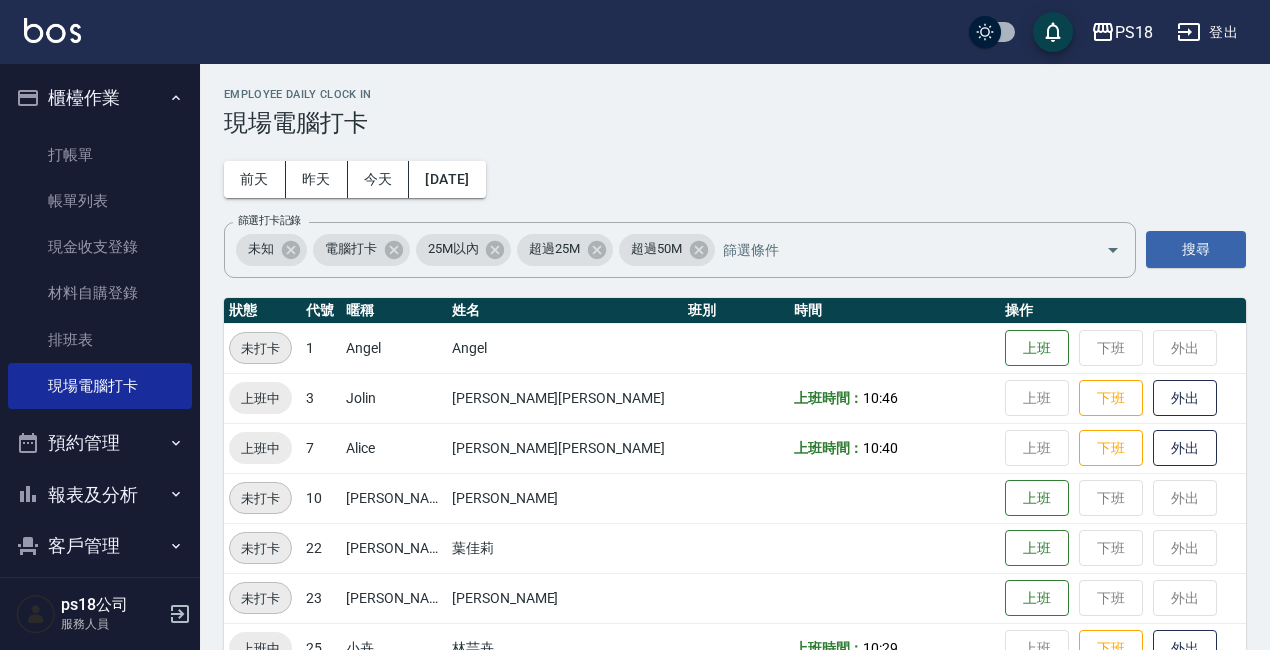 click on "報表及分析" at bounding box center (100, 495) 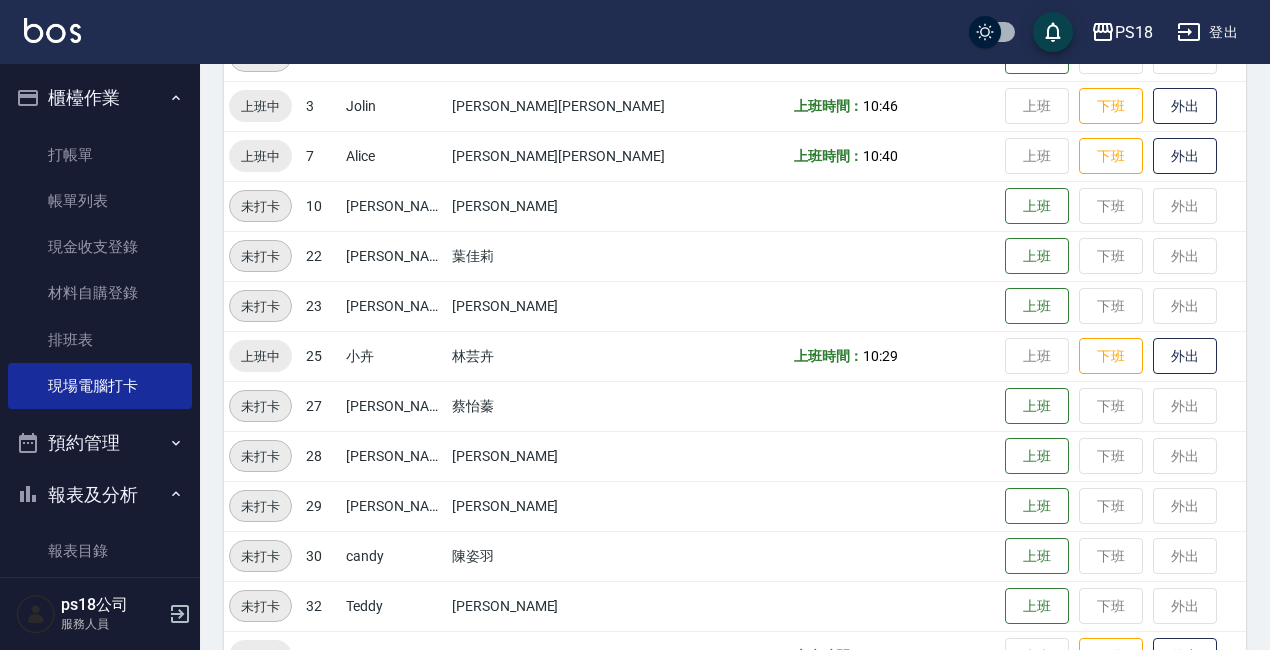 scroll, scrollTop: 300, scrollLeft: 0, axis: vertical 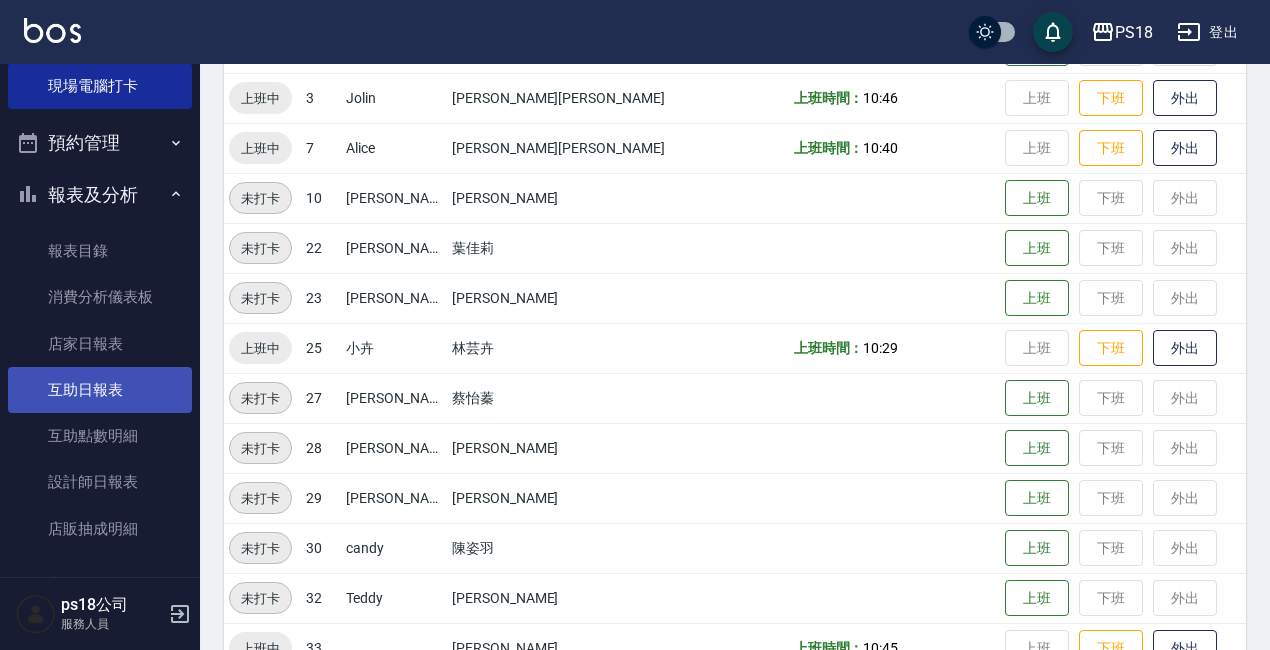 click on "設計師日報表" at bounding box center [100, 482] 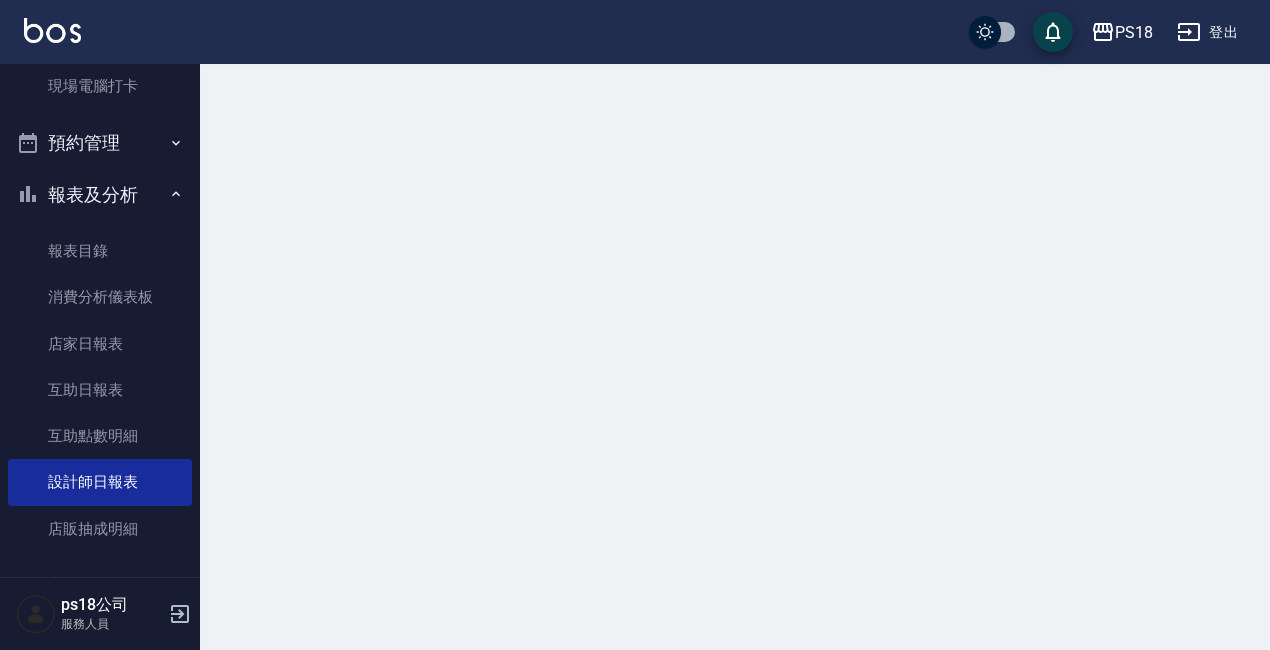 scroll, scrollTop: 0, scrollLeft: 0, axis: both 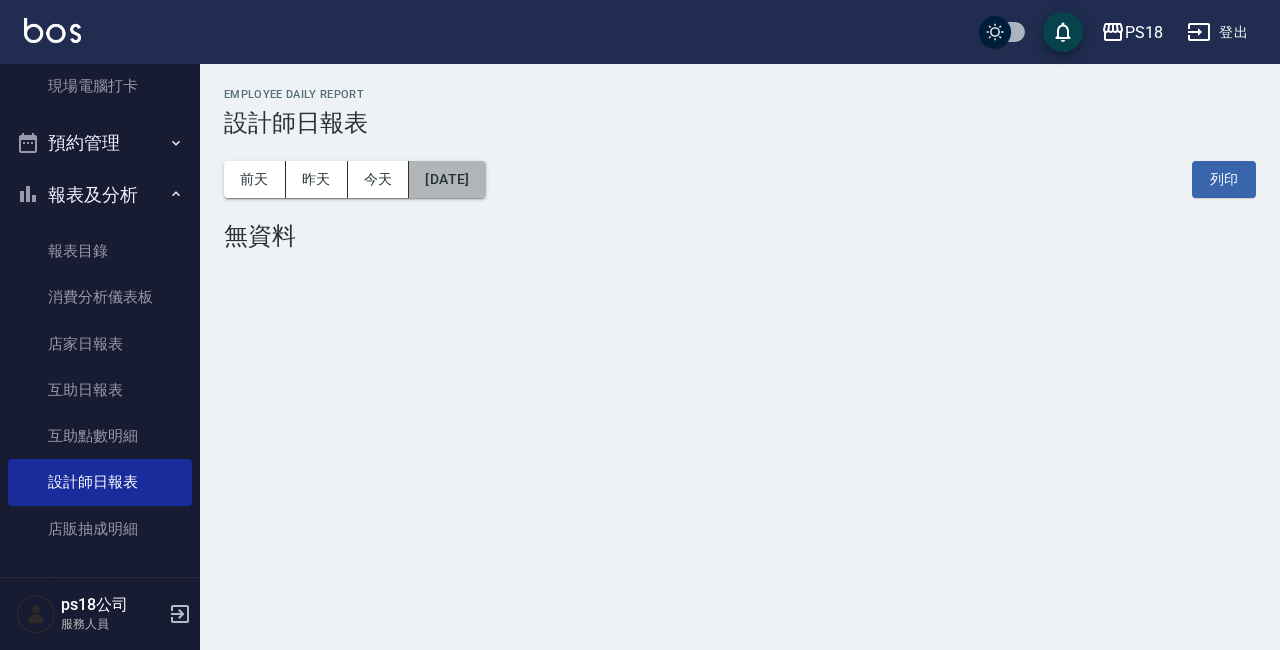click on "[DATE]" at bounding box center (447, 179) 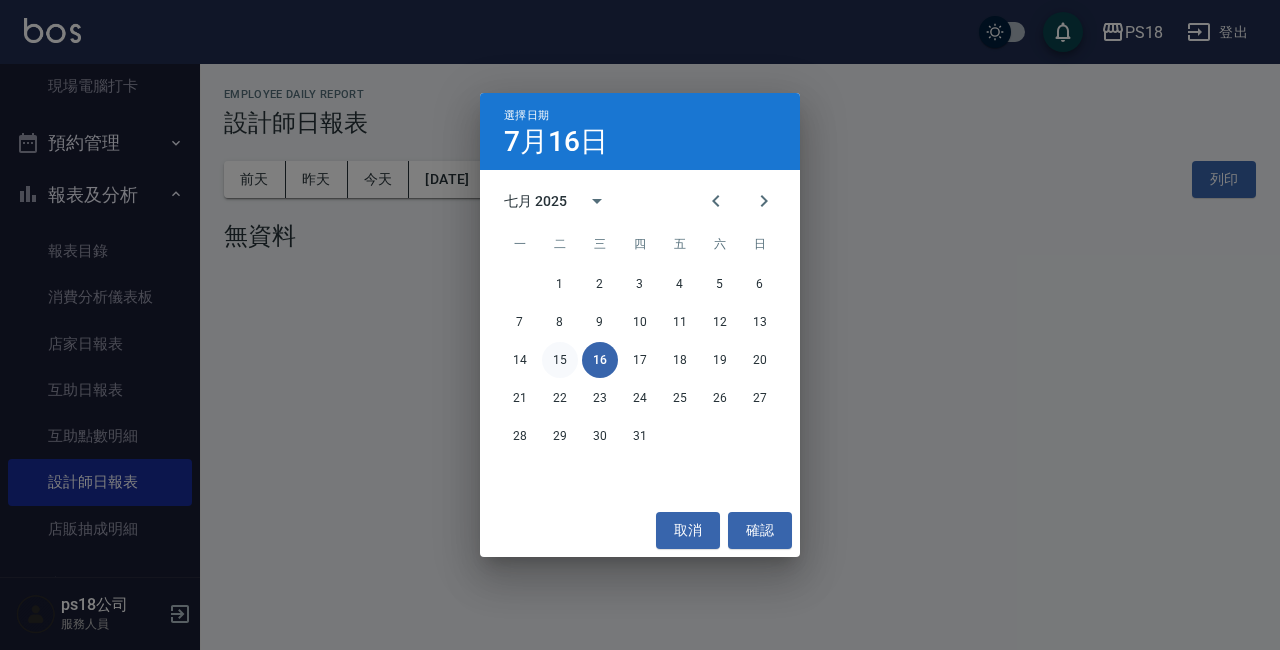 click on "15" at bounding box center [560, 360] 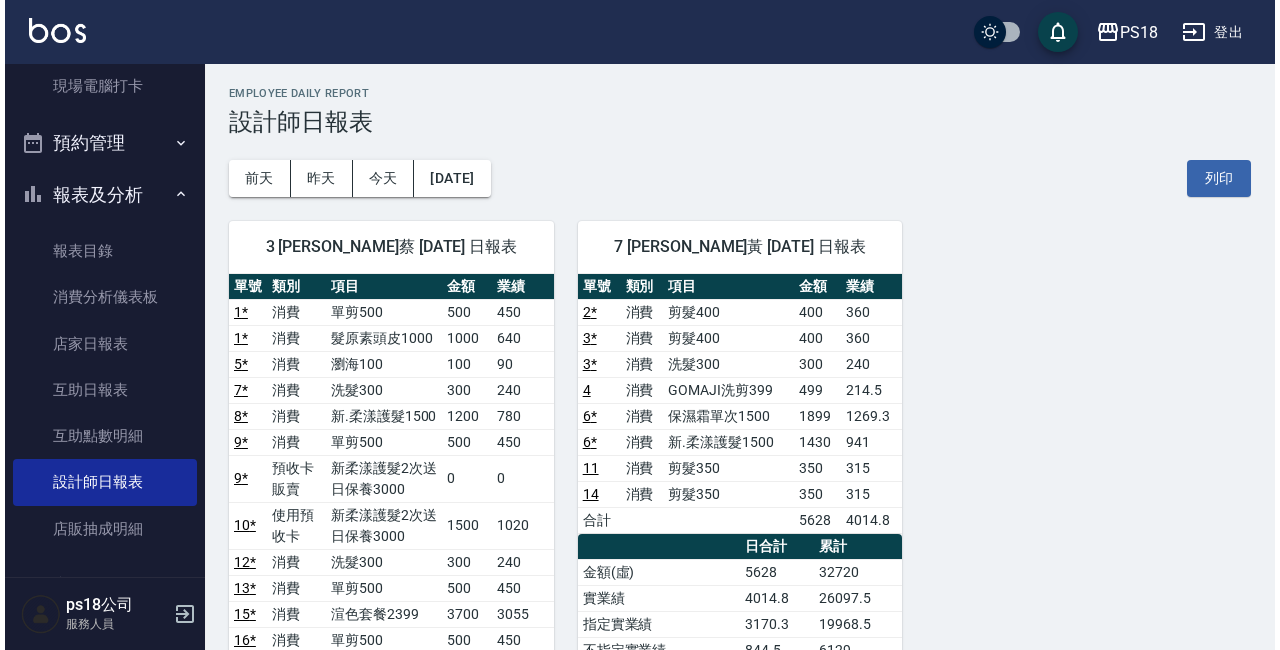 scroll, scrollTop: 0, scrollLeft: 0, axis: both 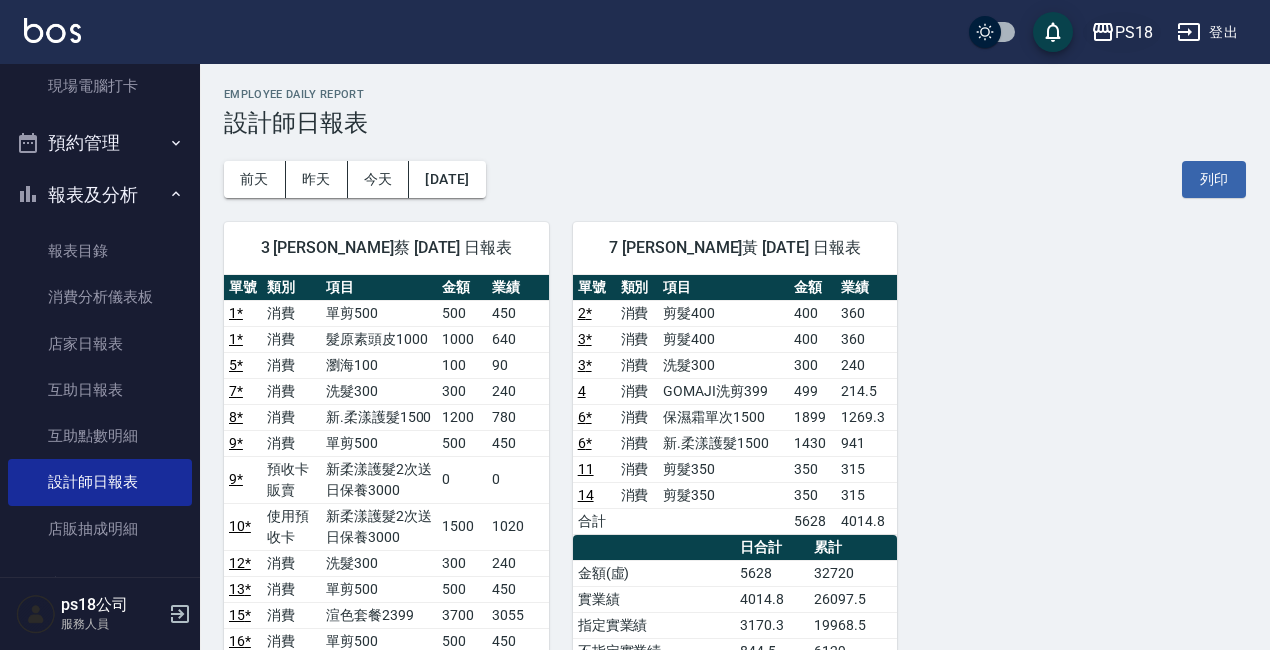 click on "PS18" at bounding box center [1134, 32] 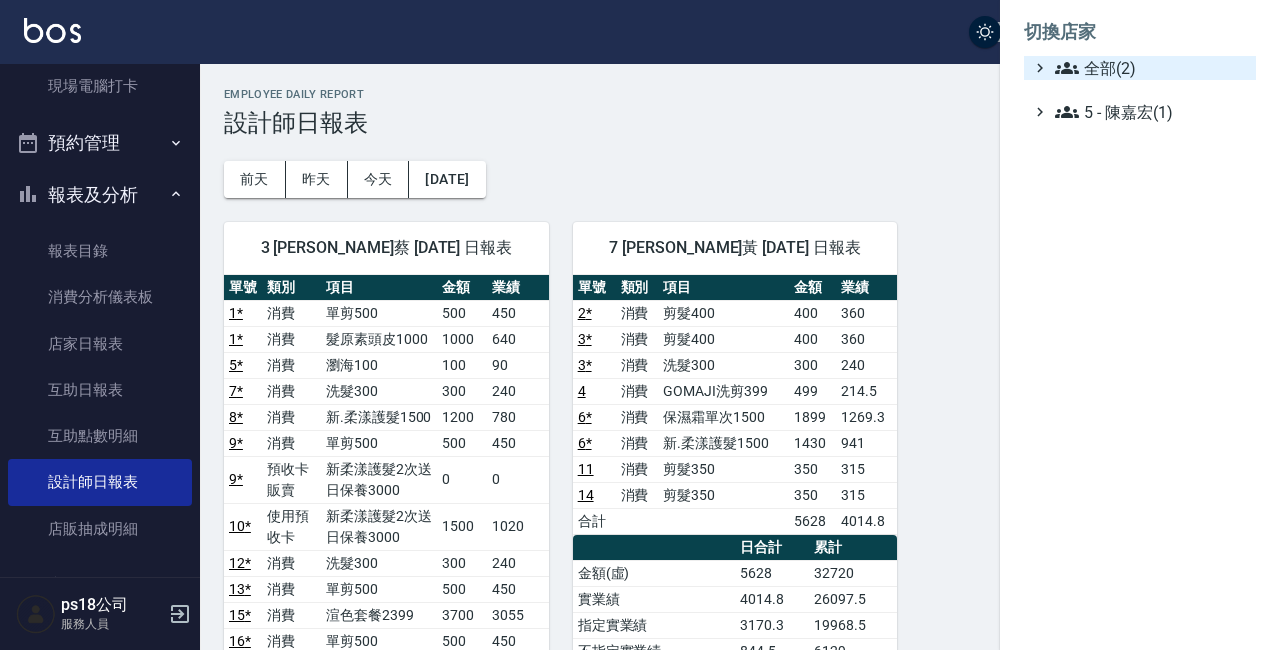 click on "全部(2)" at bounding box center (1151, 68) 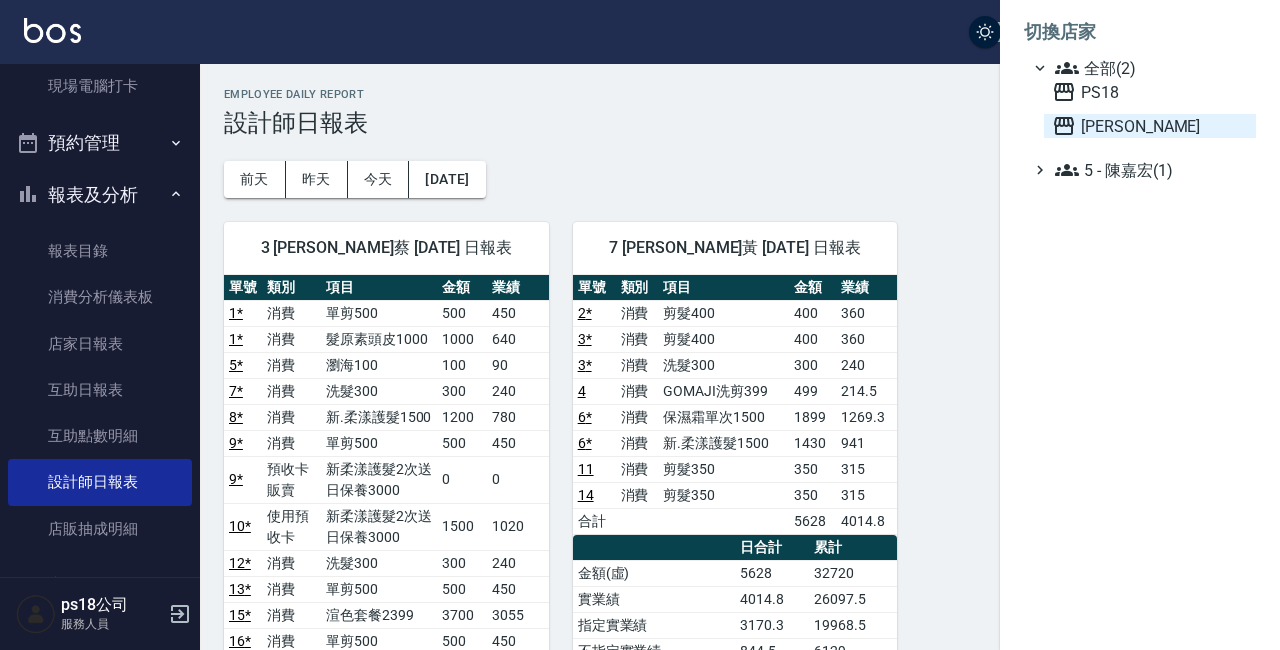 click on "[PERSON_NAME]" at bounding box center (1150, 126) 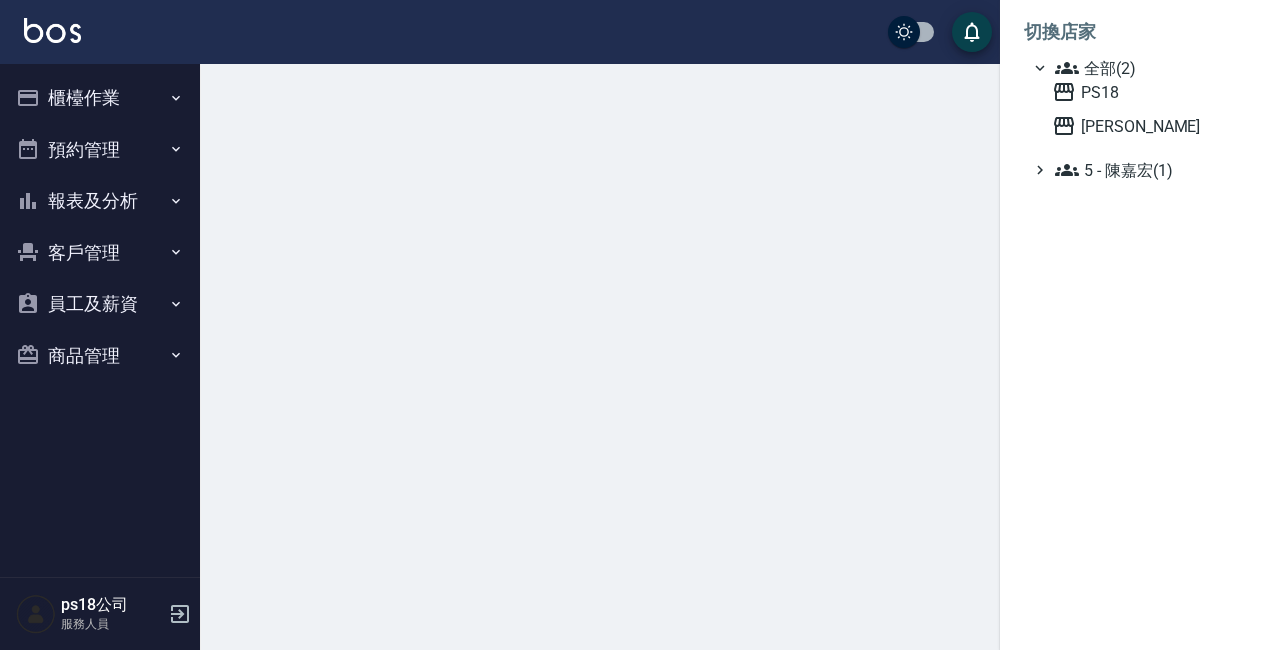 scroll, scrollTop: 0, scrollLeft: 0, axis: both 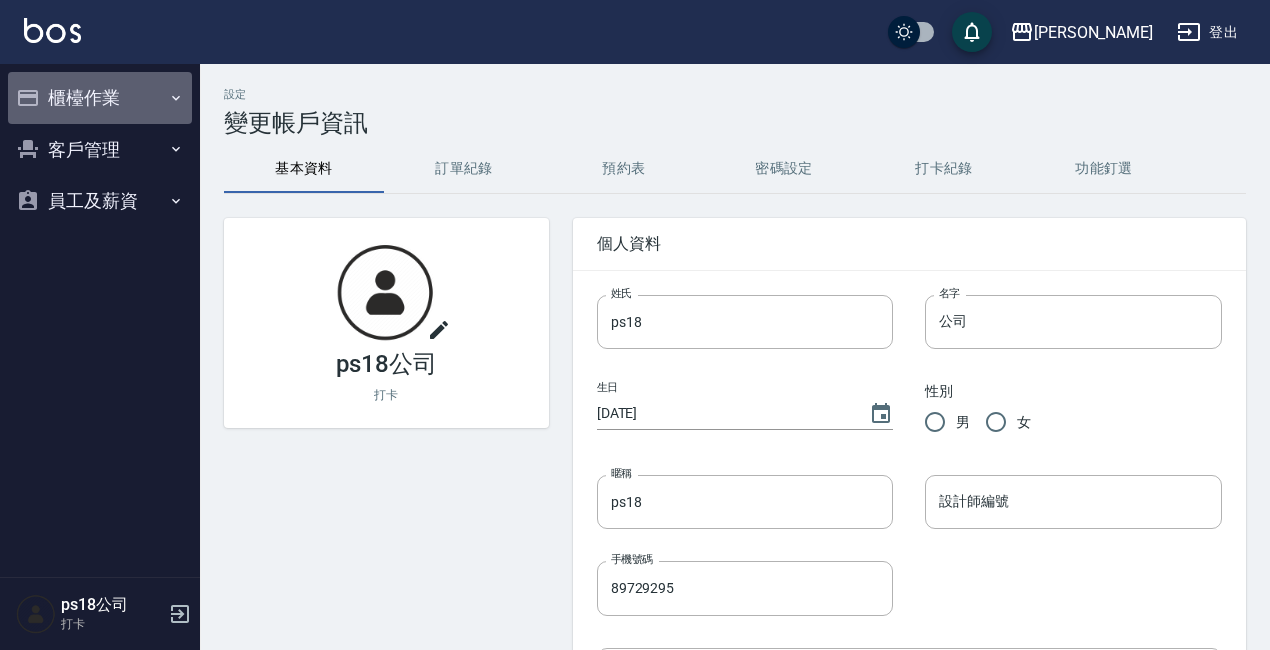 click on "櫃檯作業" at bounding box center (100, 98) 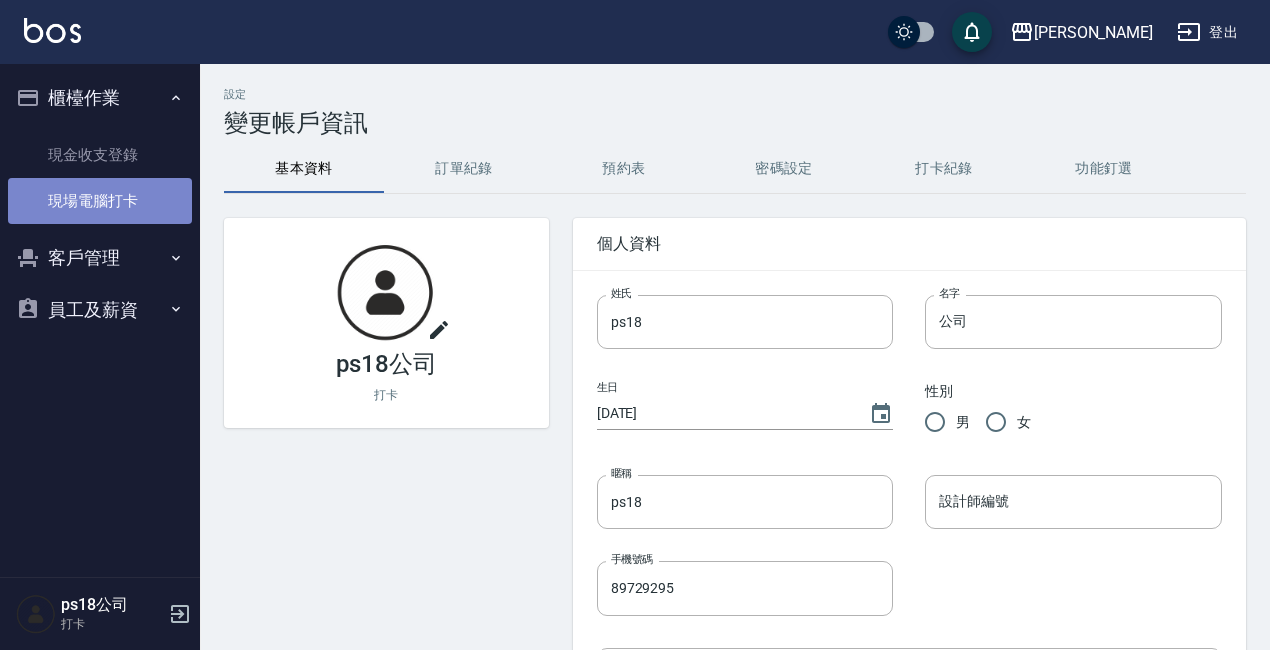 click on "現場電腦打卡" at bounding box center (100, 201) 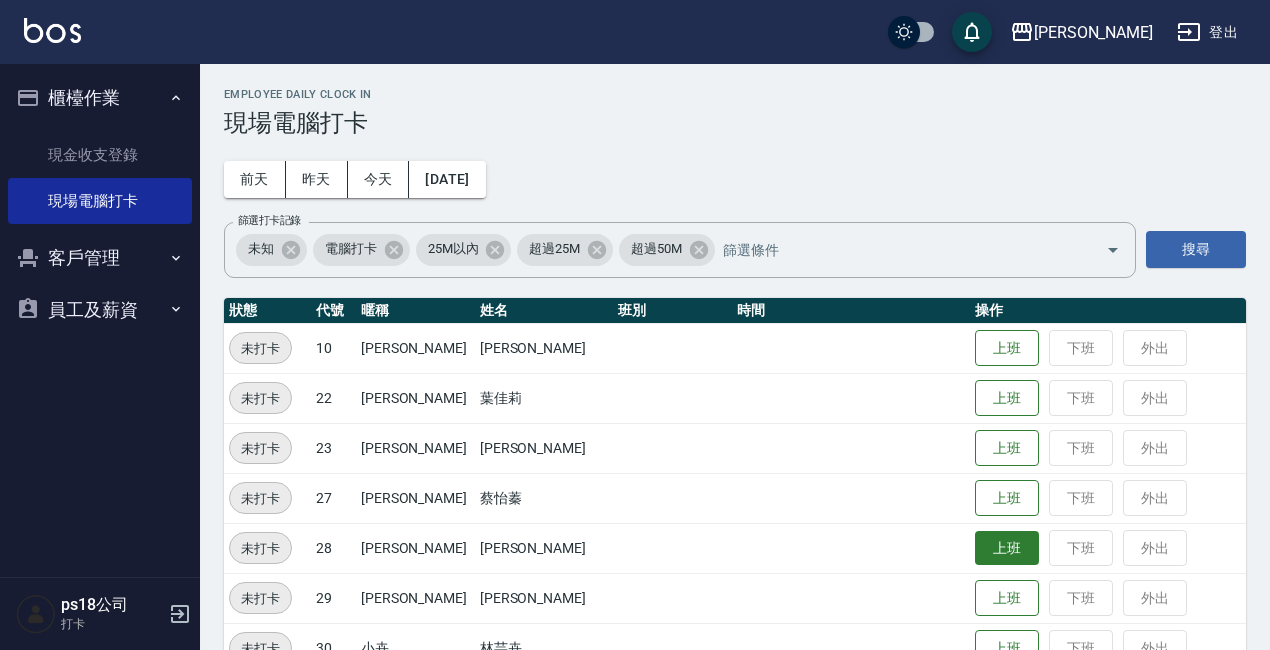 click on "上班" at bounding box center (1007, 548) 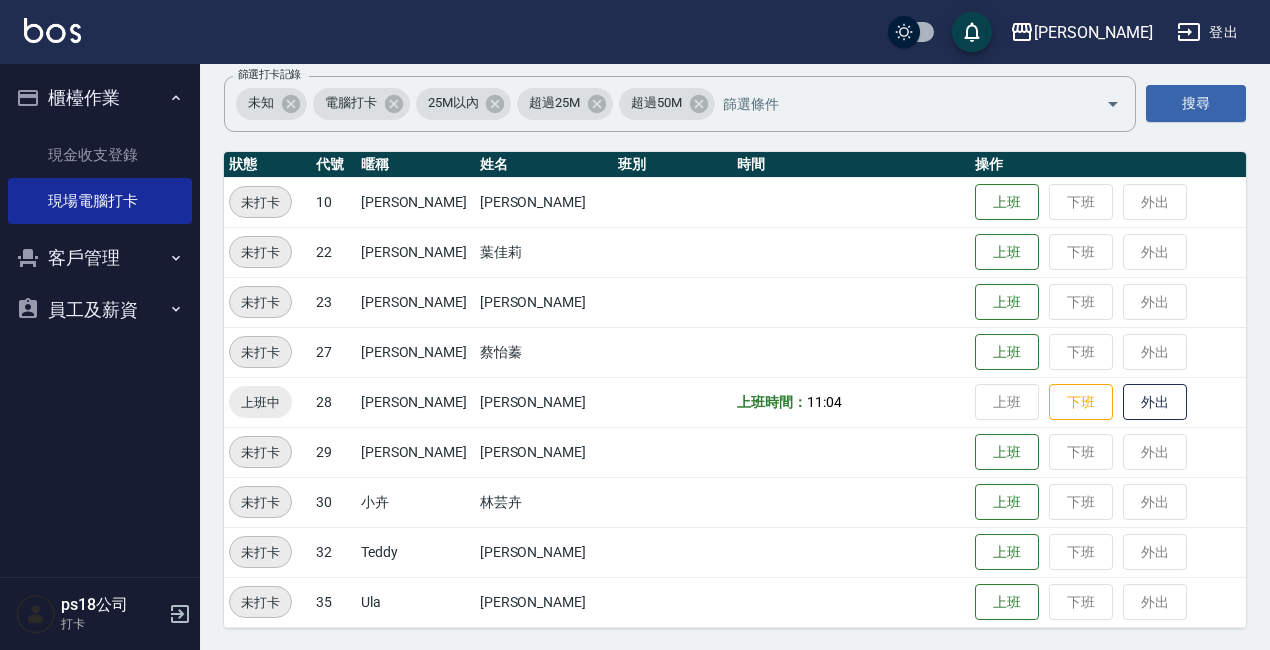 scroll, scrollTop: 148, scrollLeft: 0, axis: vertical 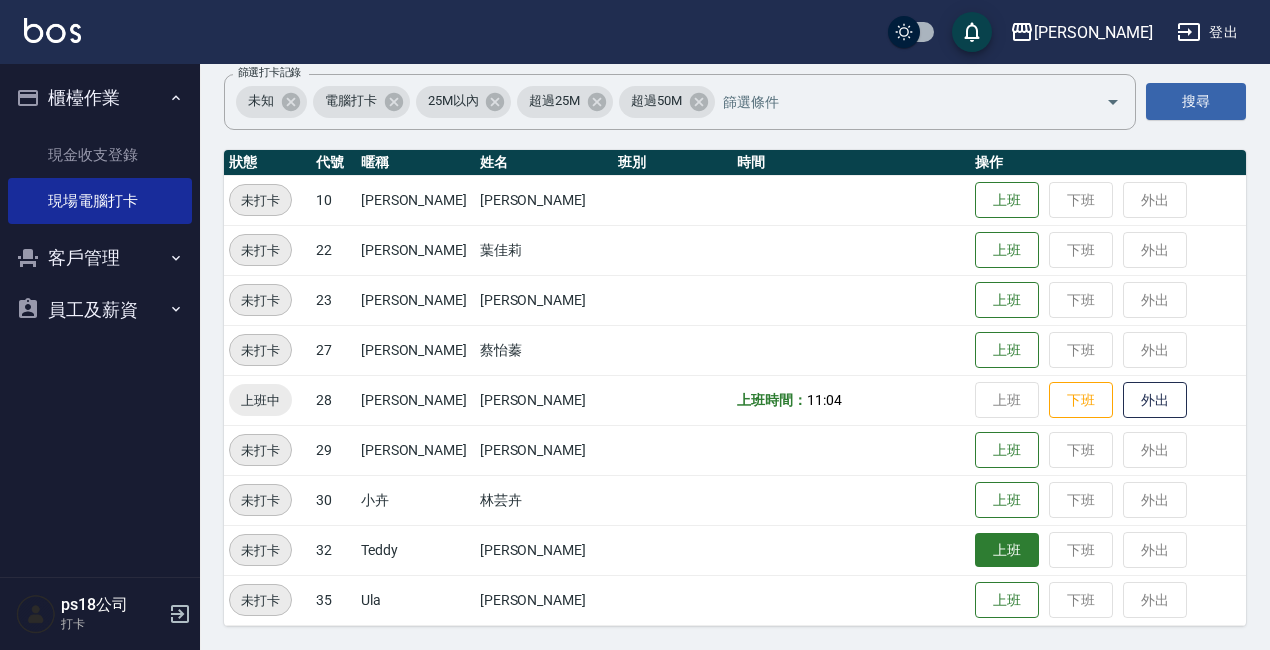 click on "上班" at bounding box center [1007, 550] 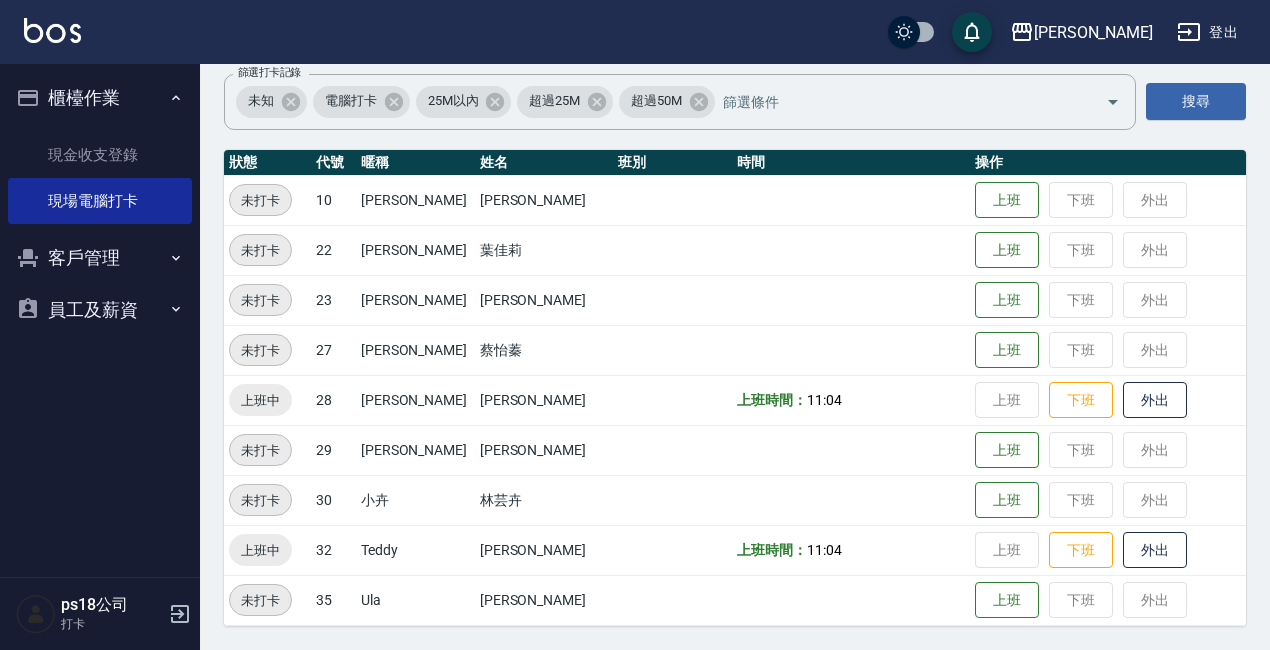 click on "客戶管理" at bounding box center (100, 258) 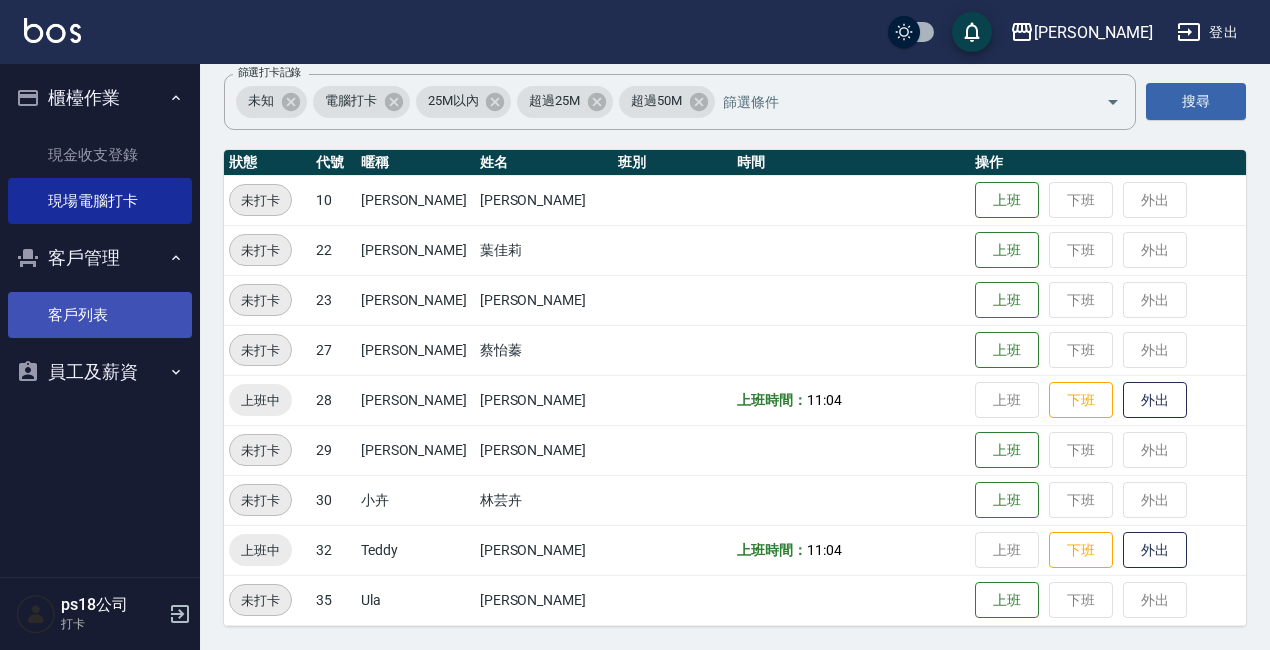 click on "客戶列表" at bounding box center (100, 315) 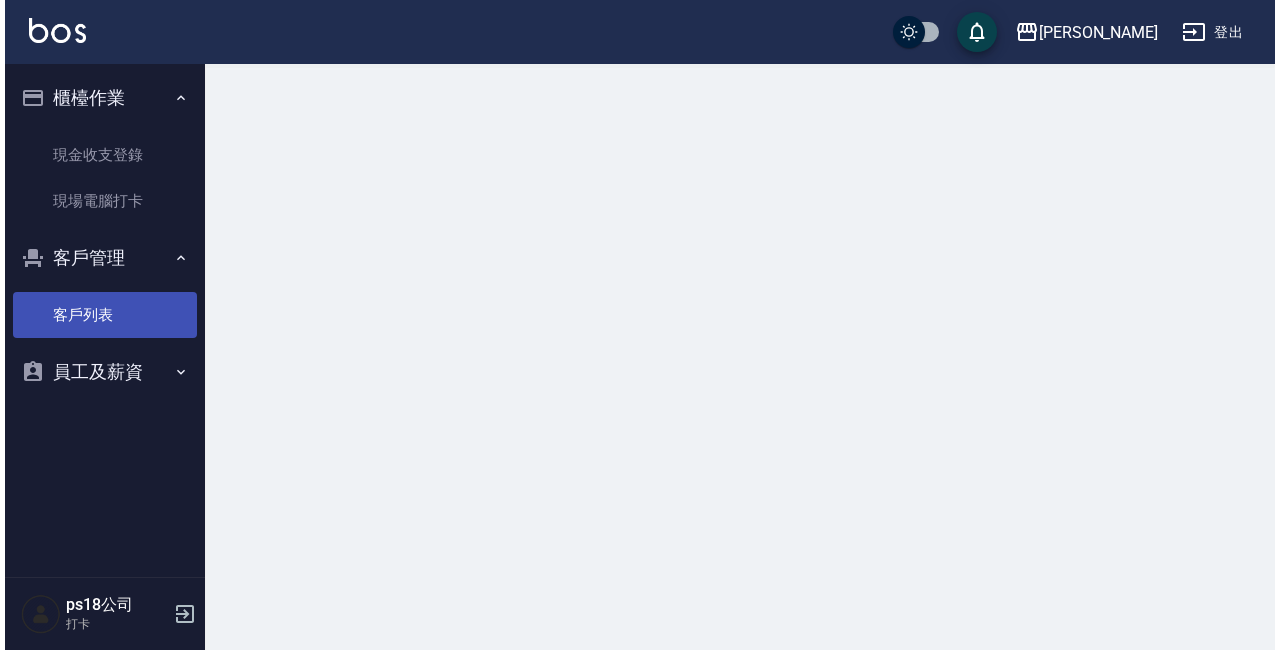 scroll, scrollTop: 0, scrollLeft: 0, axis: both 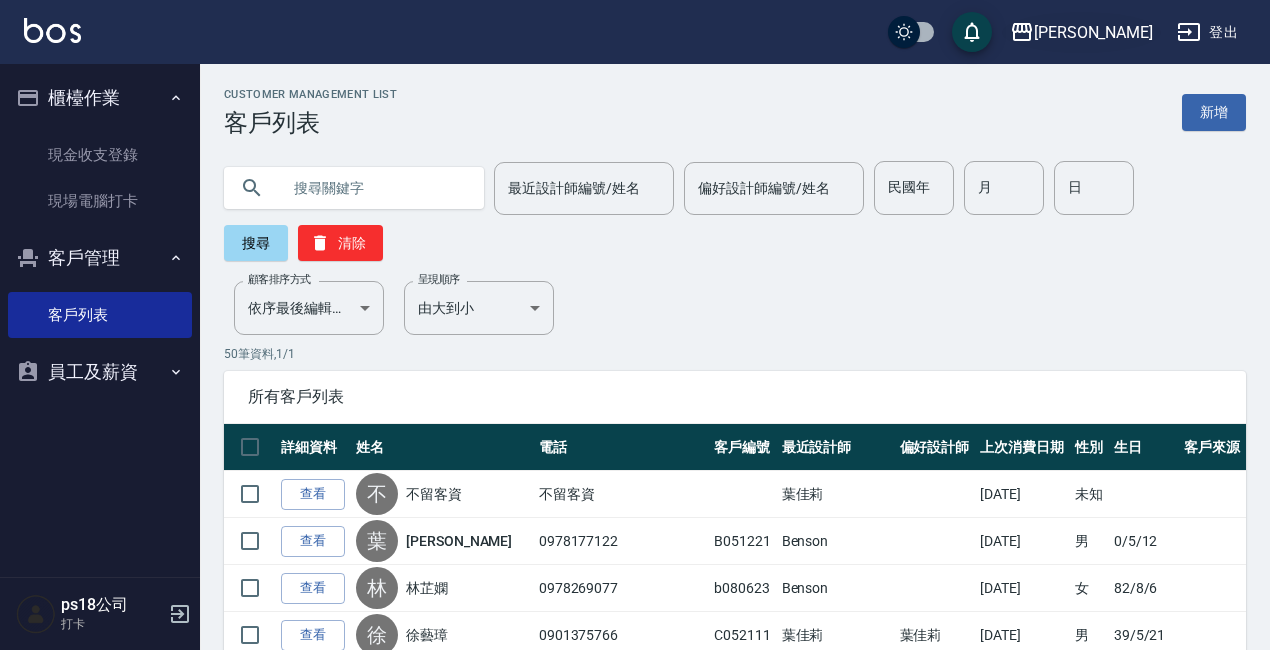 click on "[PERSON_NAME]" at bounding box center [1093, 32] 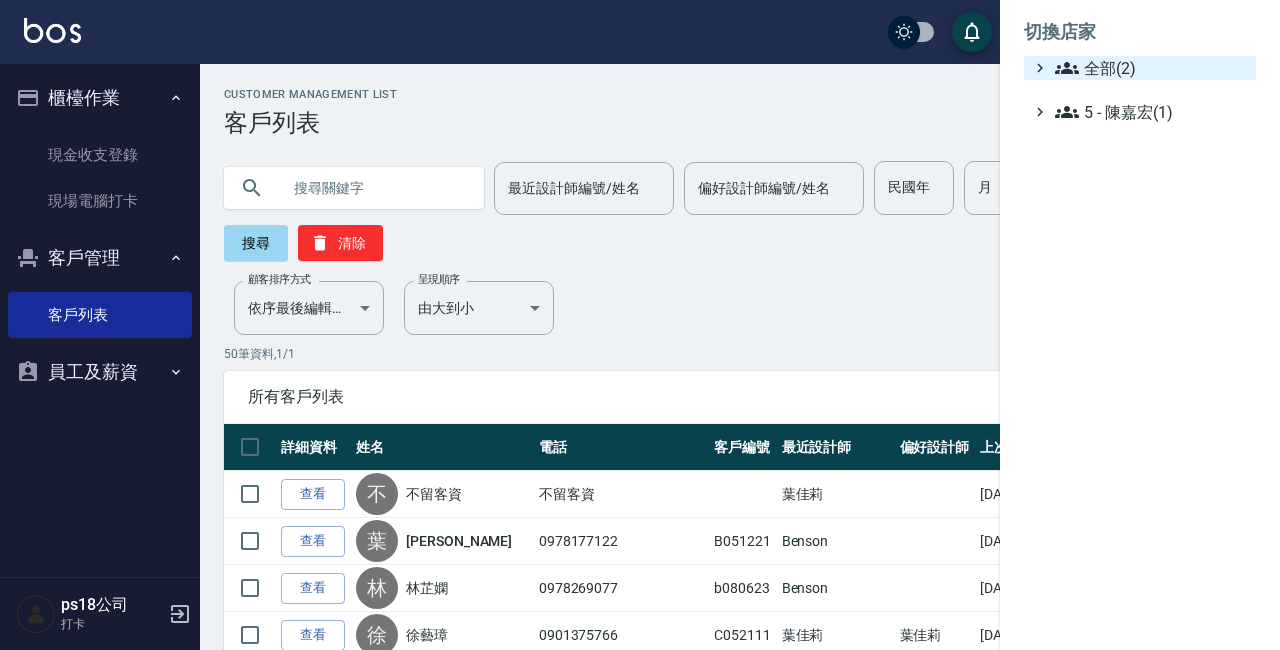 click on "全部(2)" at bounding box center [1151, 68] 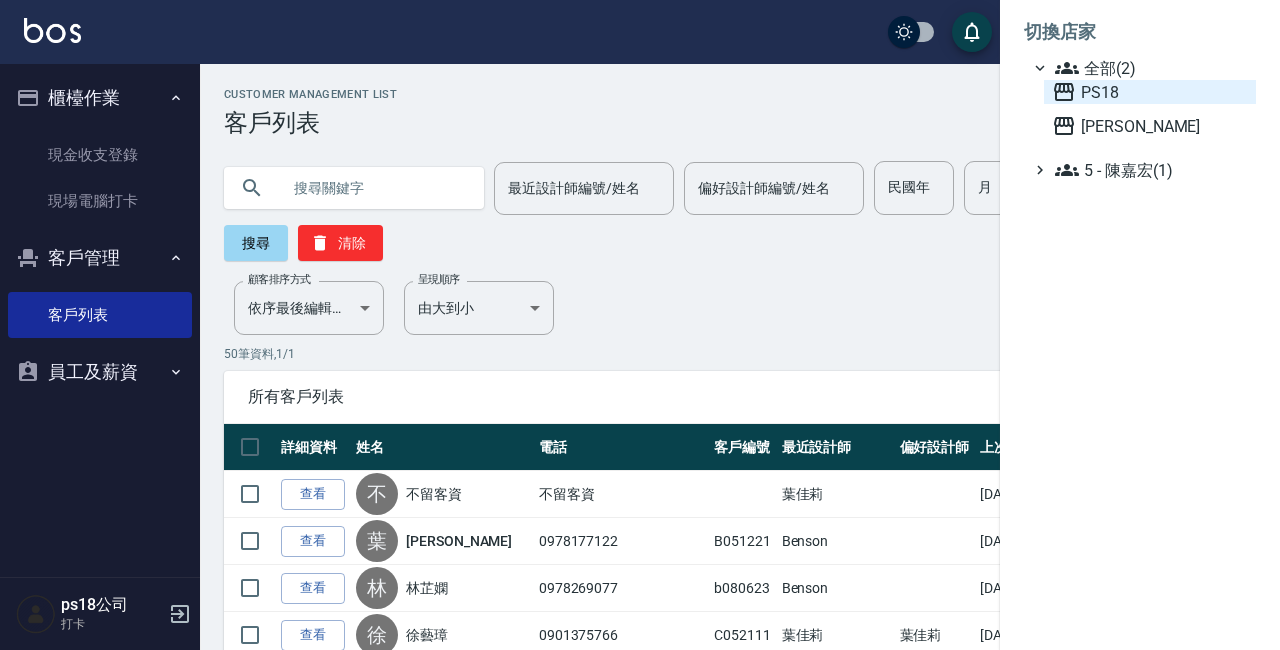 click on "PS18" at bounding box center (1150, 92) 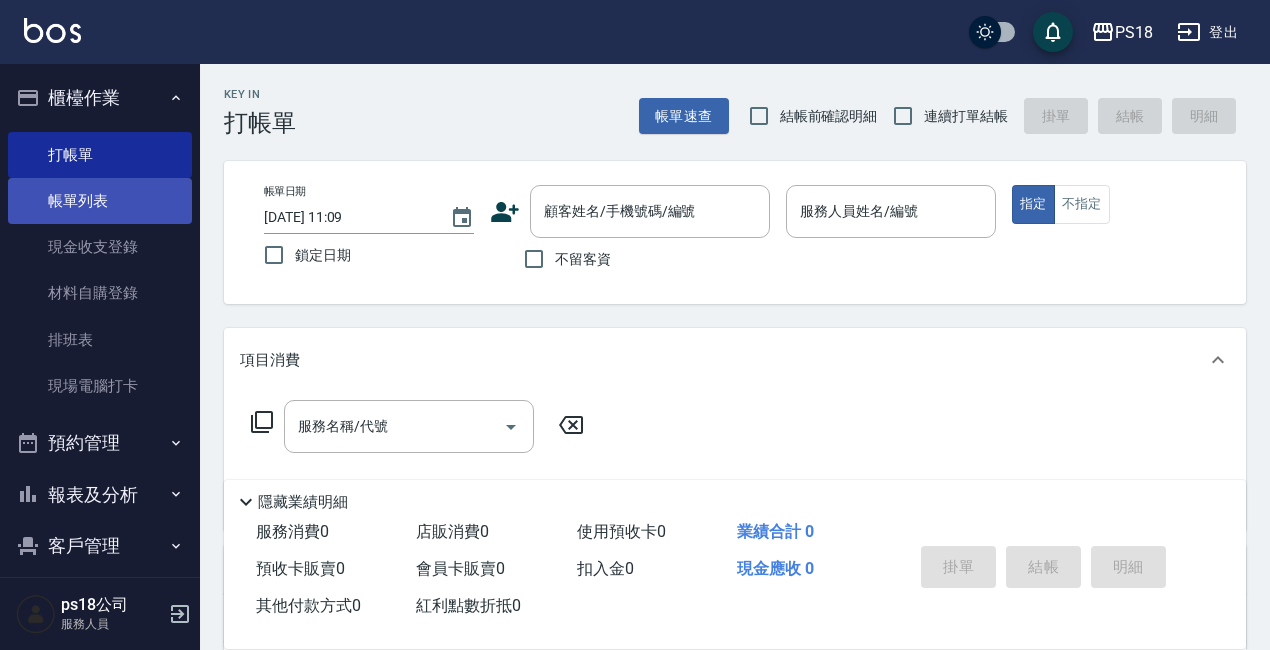 scroll, scrollTop: 0, scrollLeft: 0, axis: both 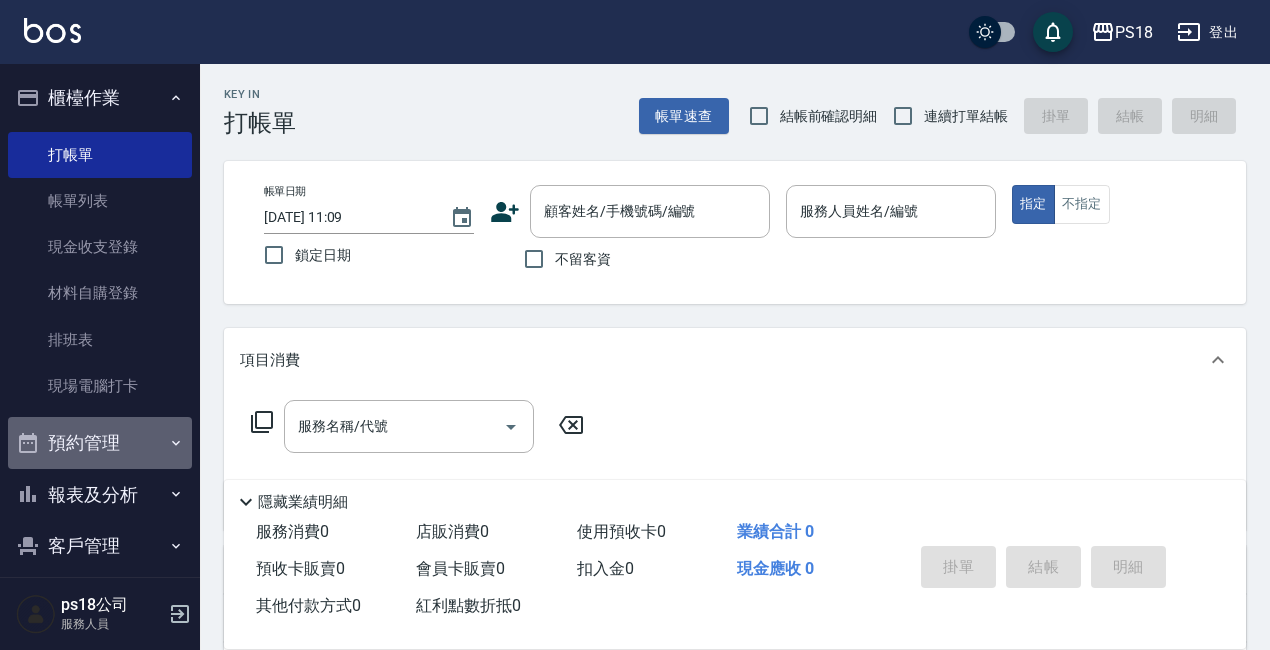 click on "預約管理" at bounding box center [100, 443] 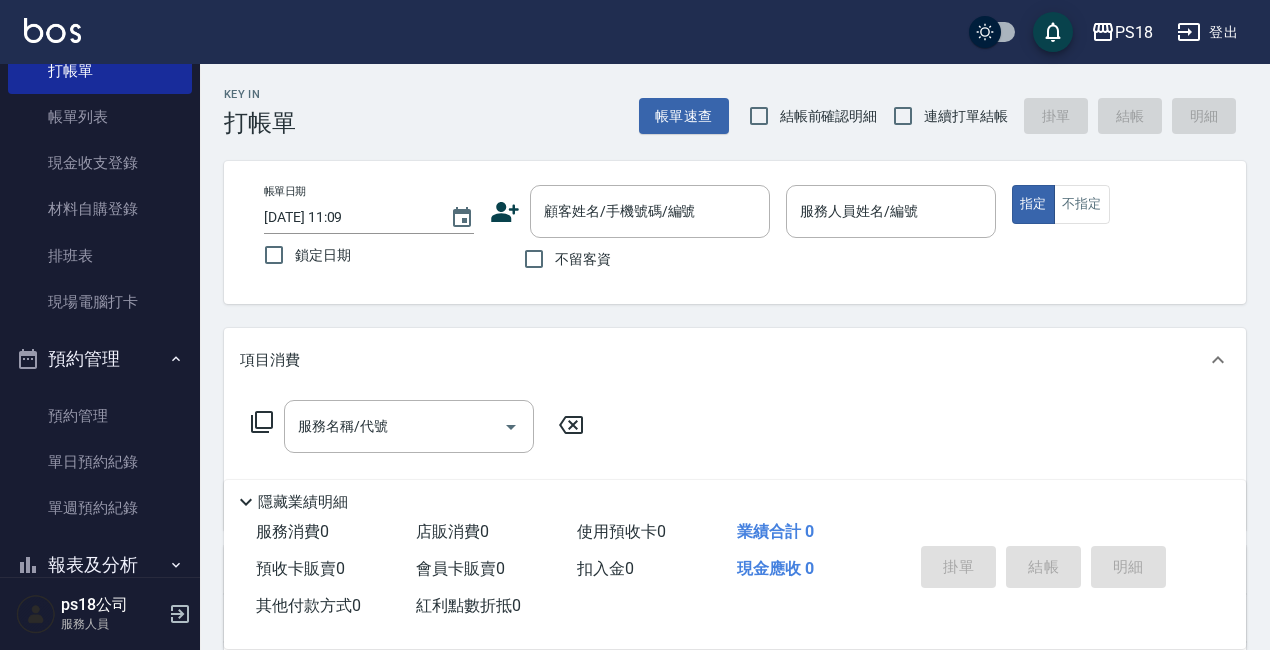 scroll, scrollTop: 200, scrollLeft: 0, axis: vertical 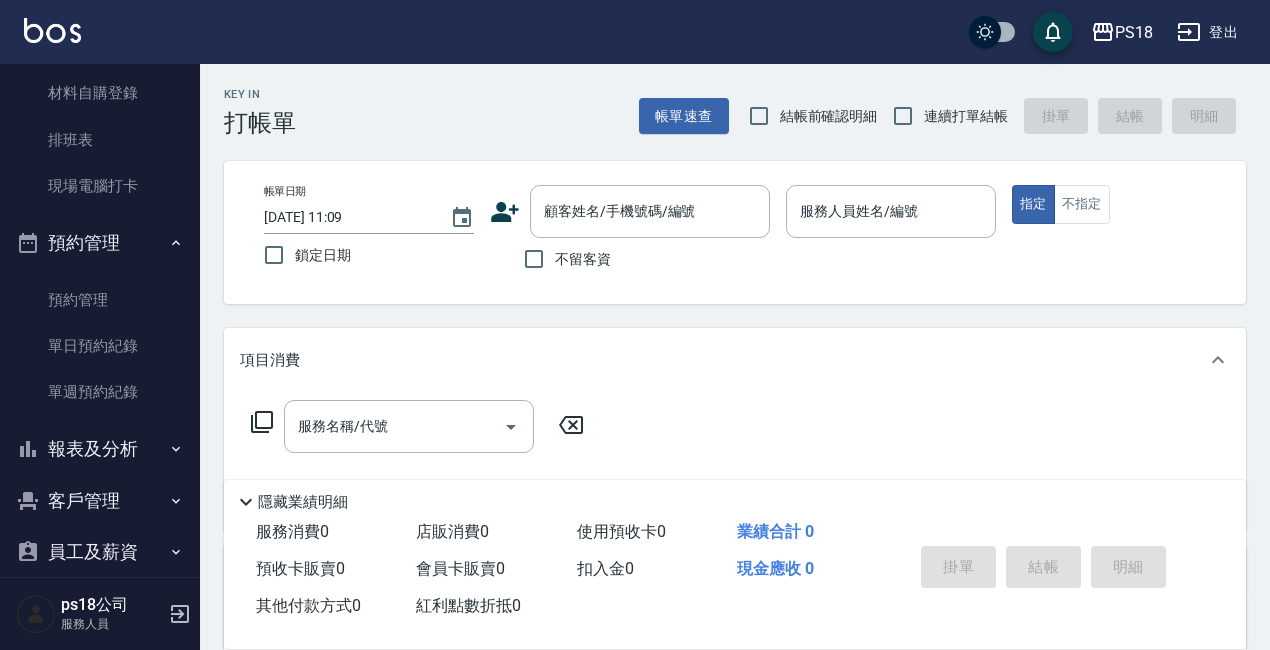 click on "報表及分析" at bounding box center [100, 449] 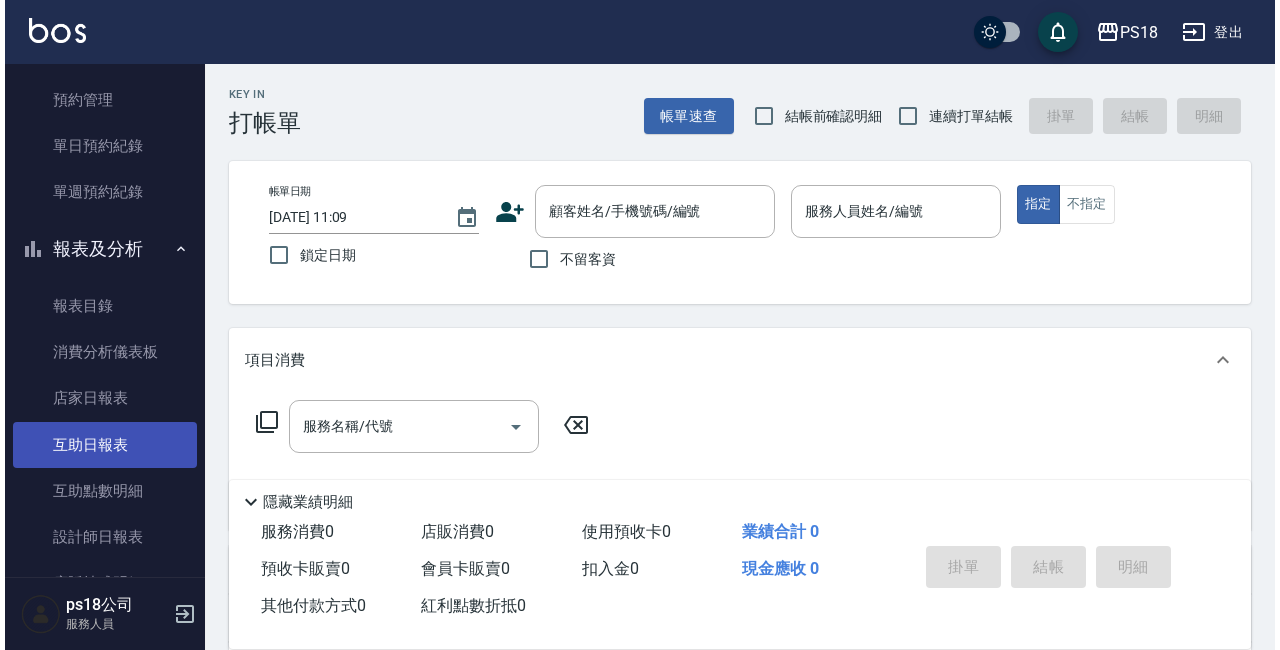 scroll, scrollTop: 500, scrollLeft: 0, axis: vertical 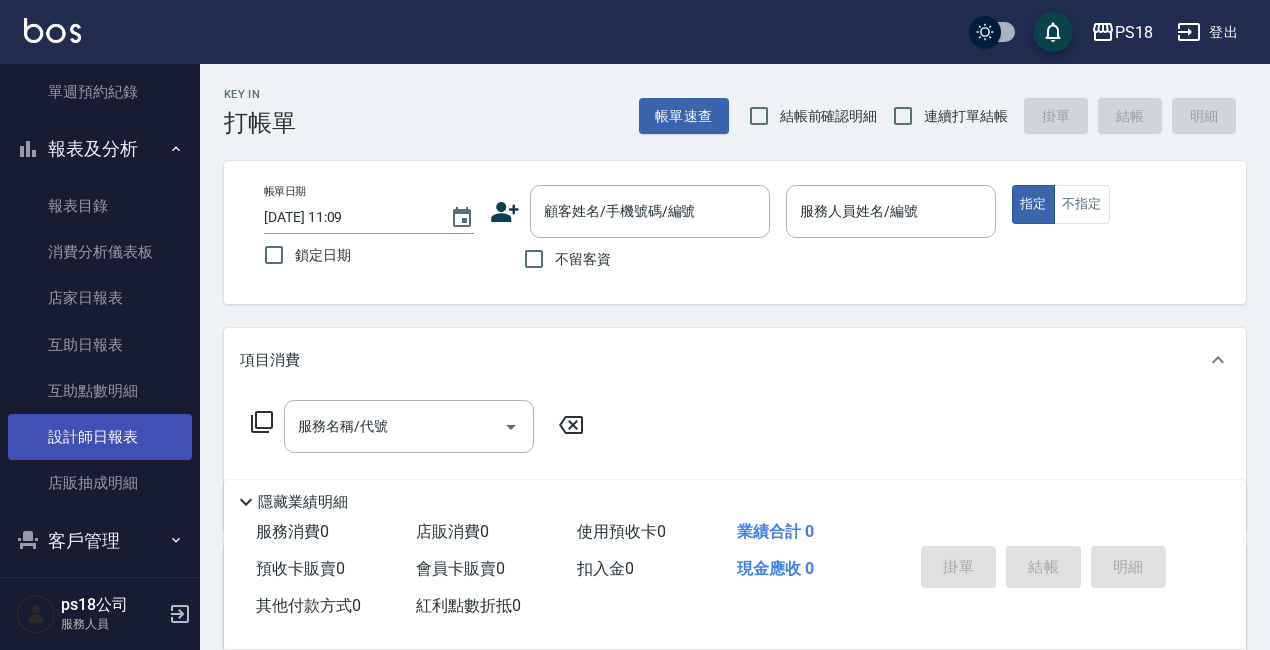 click on "設計師日報表" at bounding box center [100, 437] 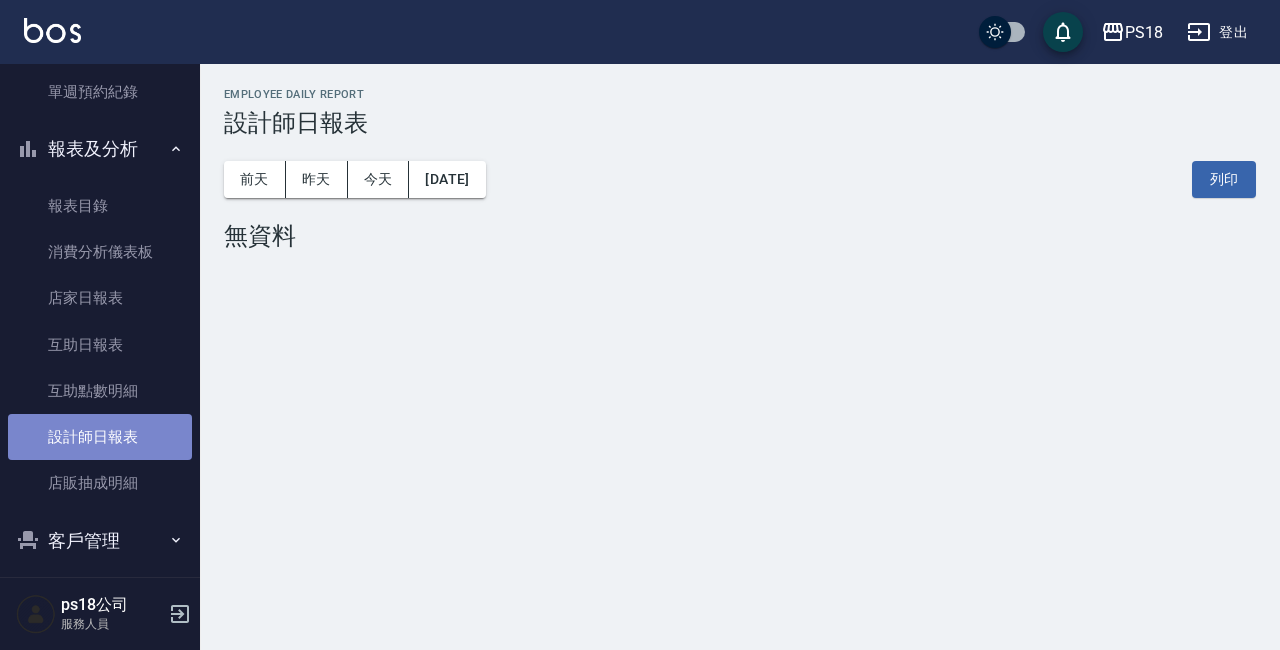 click on "設計師日報表" at bounding box center (100, 437) 